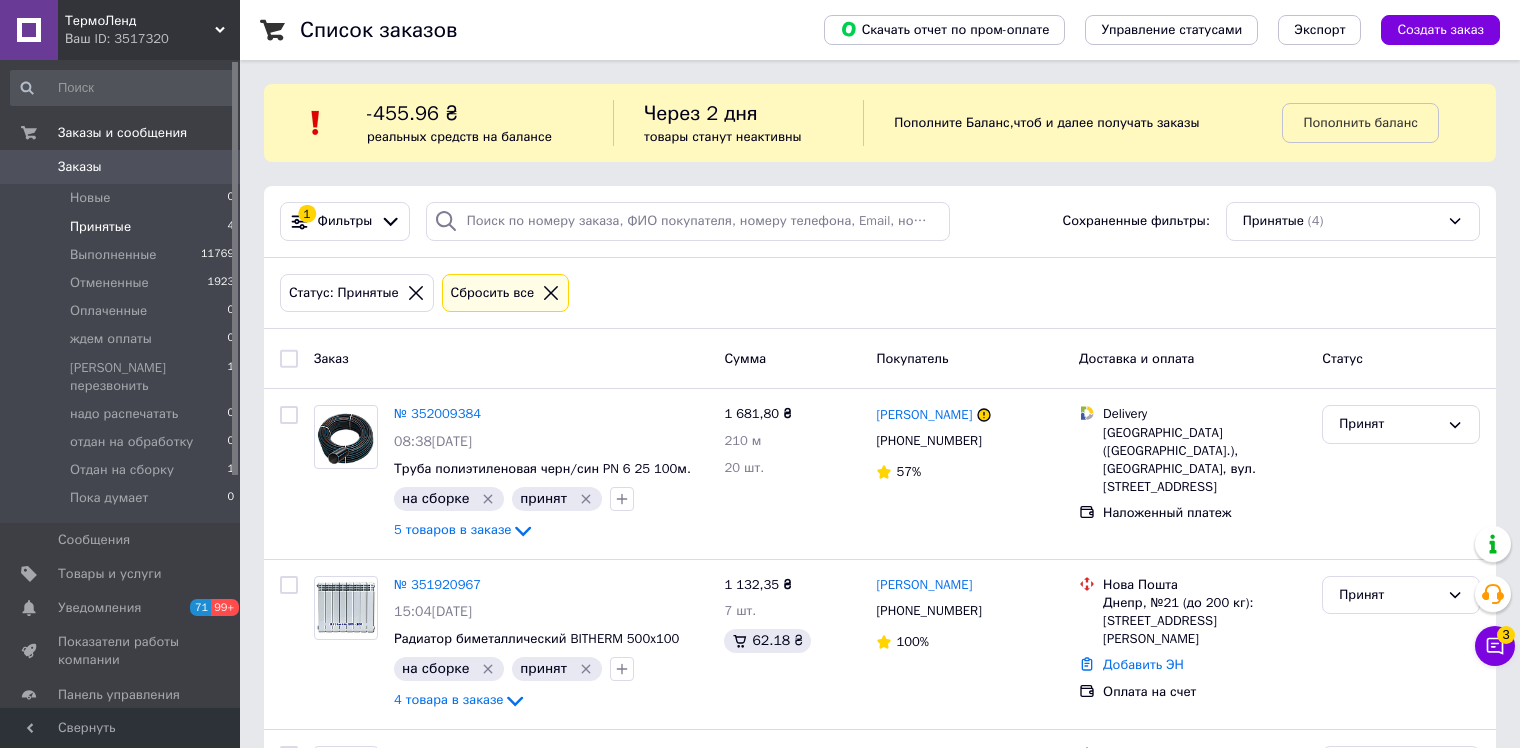 scroll, scrollTop: 0, scrollLeft: 0, axis: both 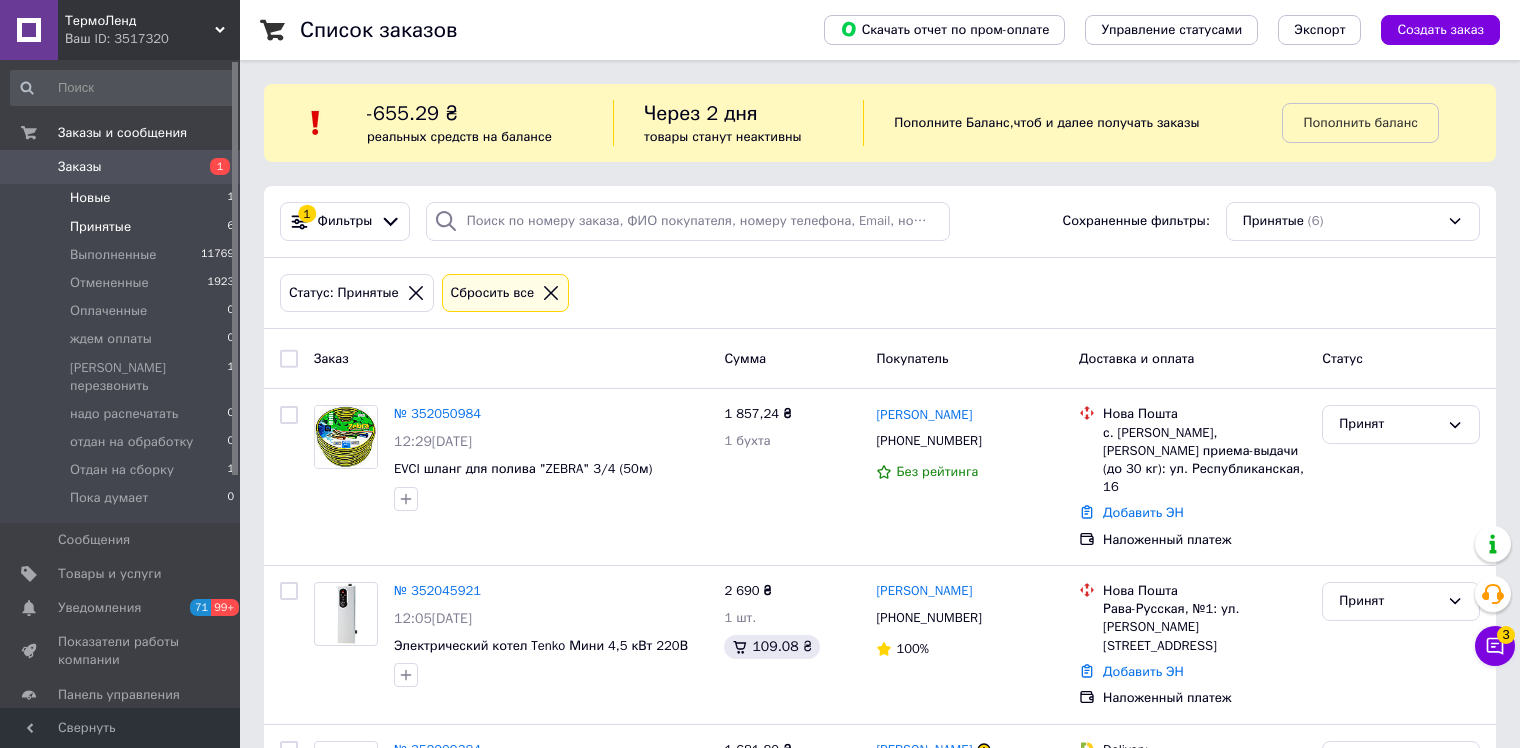click on "Новые" at bounding box center [90, 198] 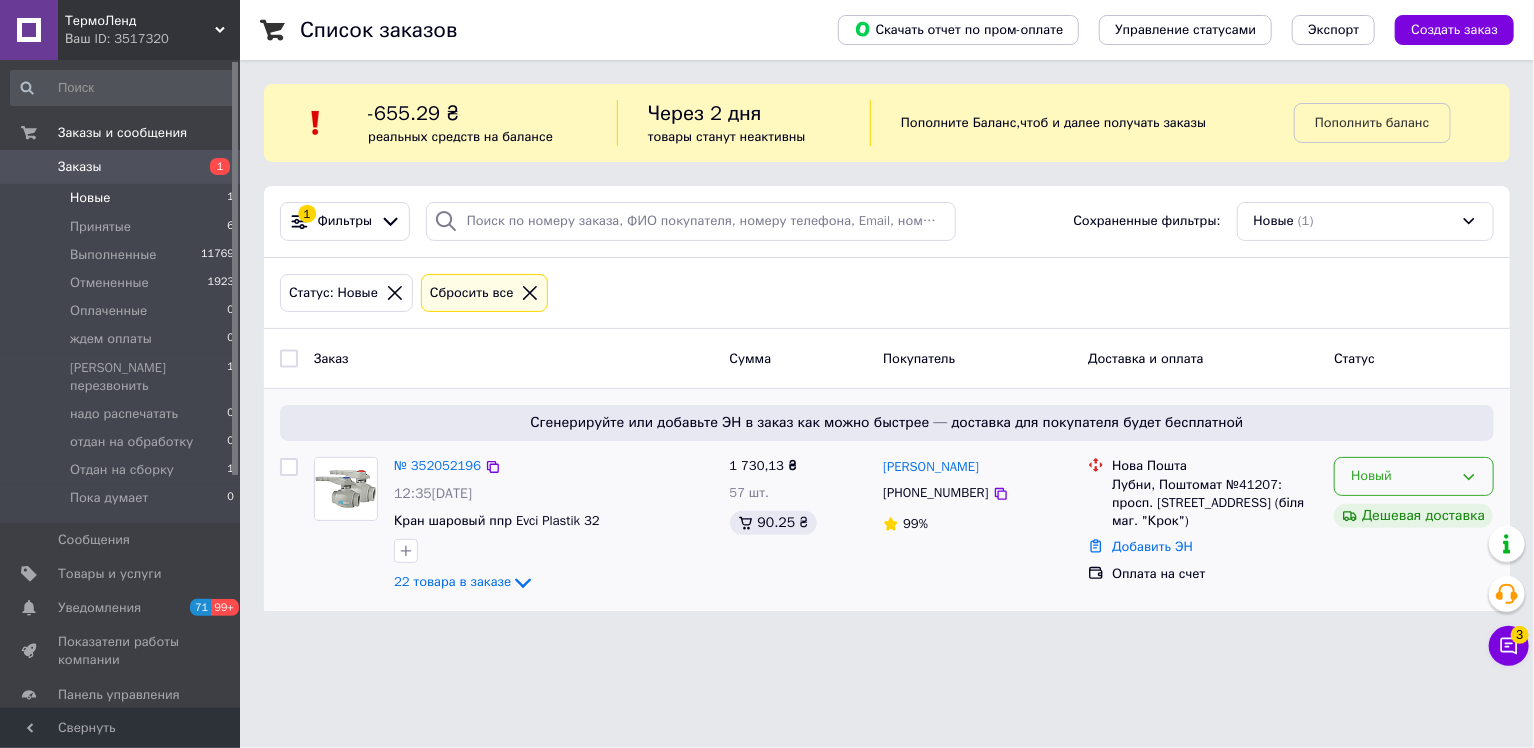 click on "Новый" at bounding box center (1414, 476) 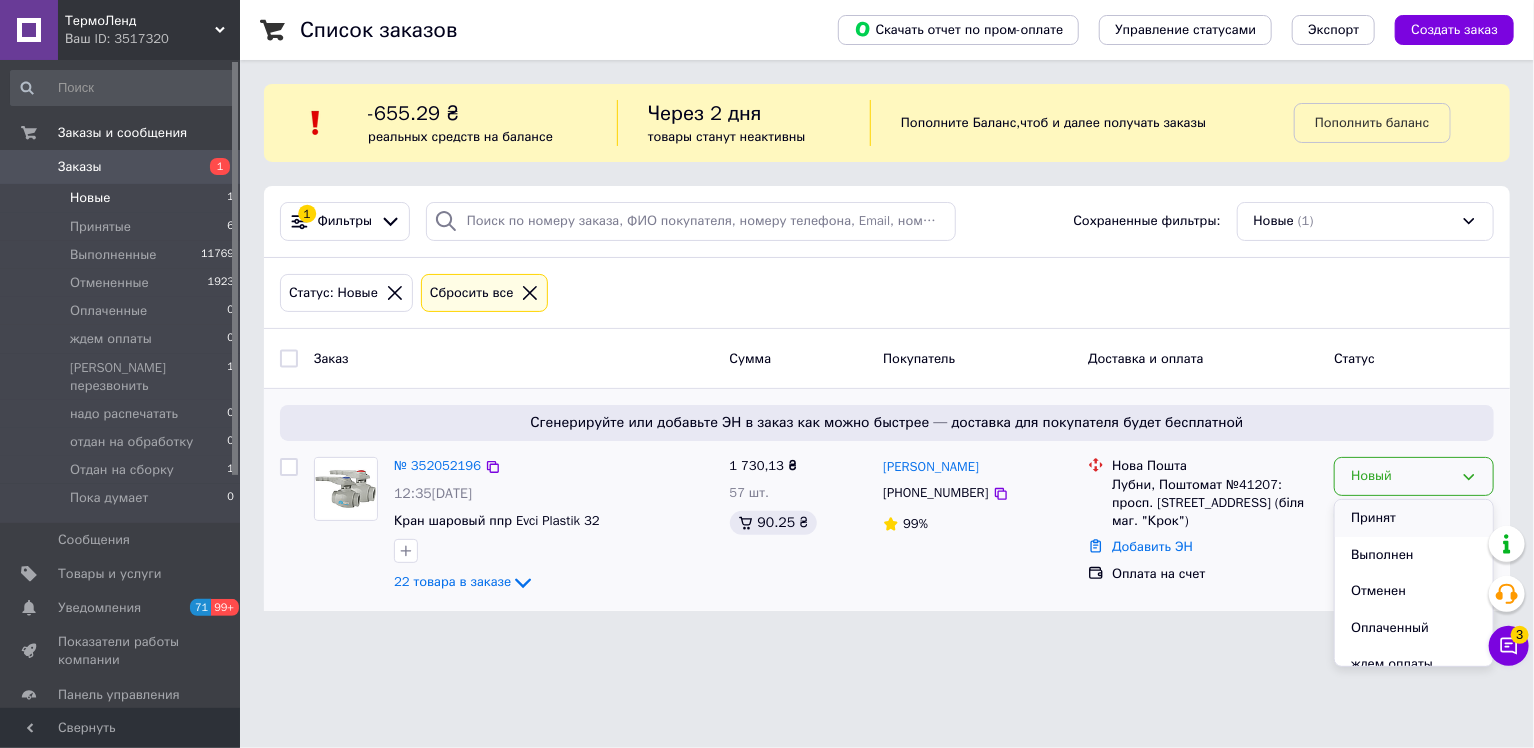 click on "Принят" at bounding box center (1414, 518) 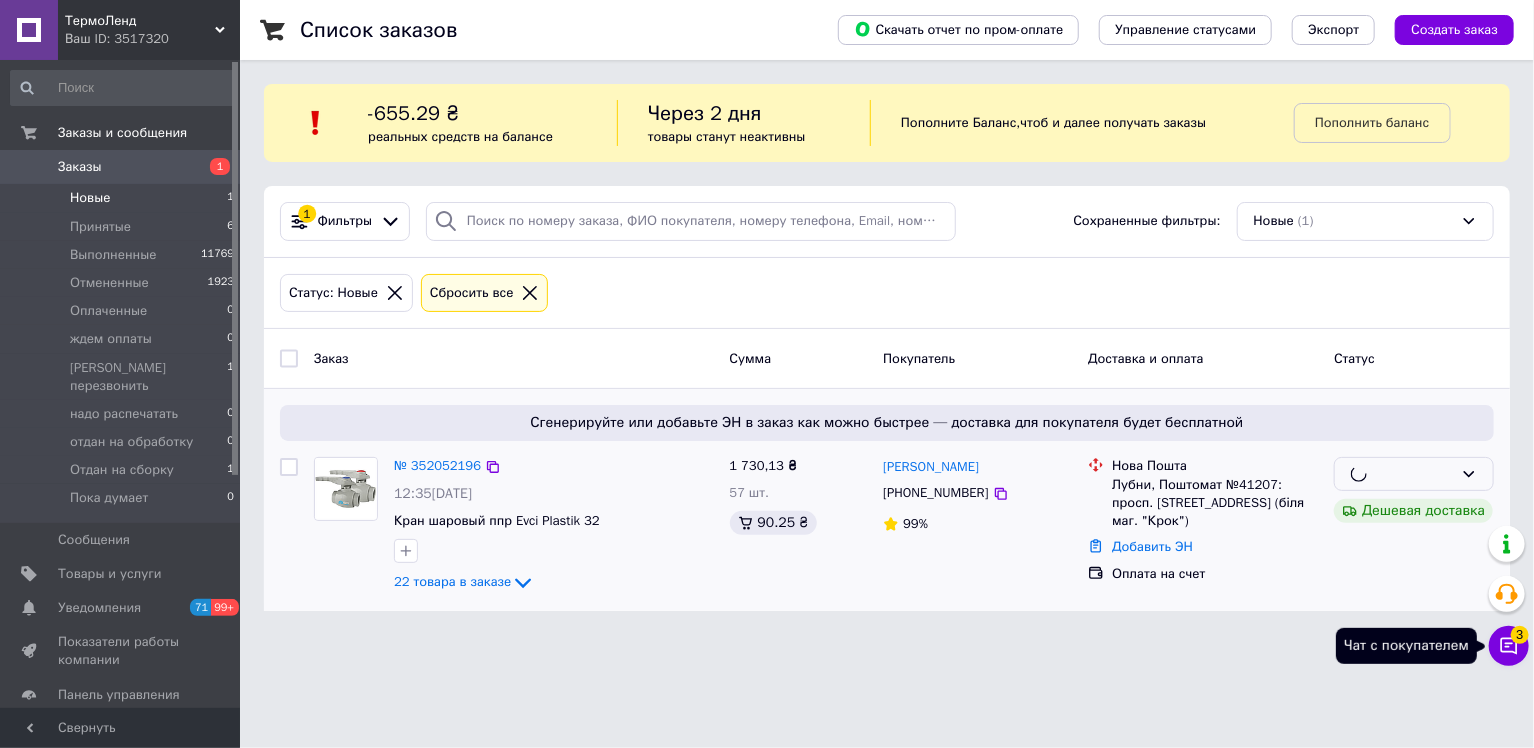 click on "3" at bounding box center [1520, 635] 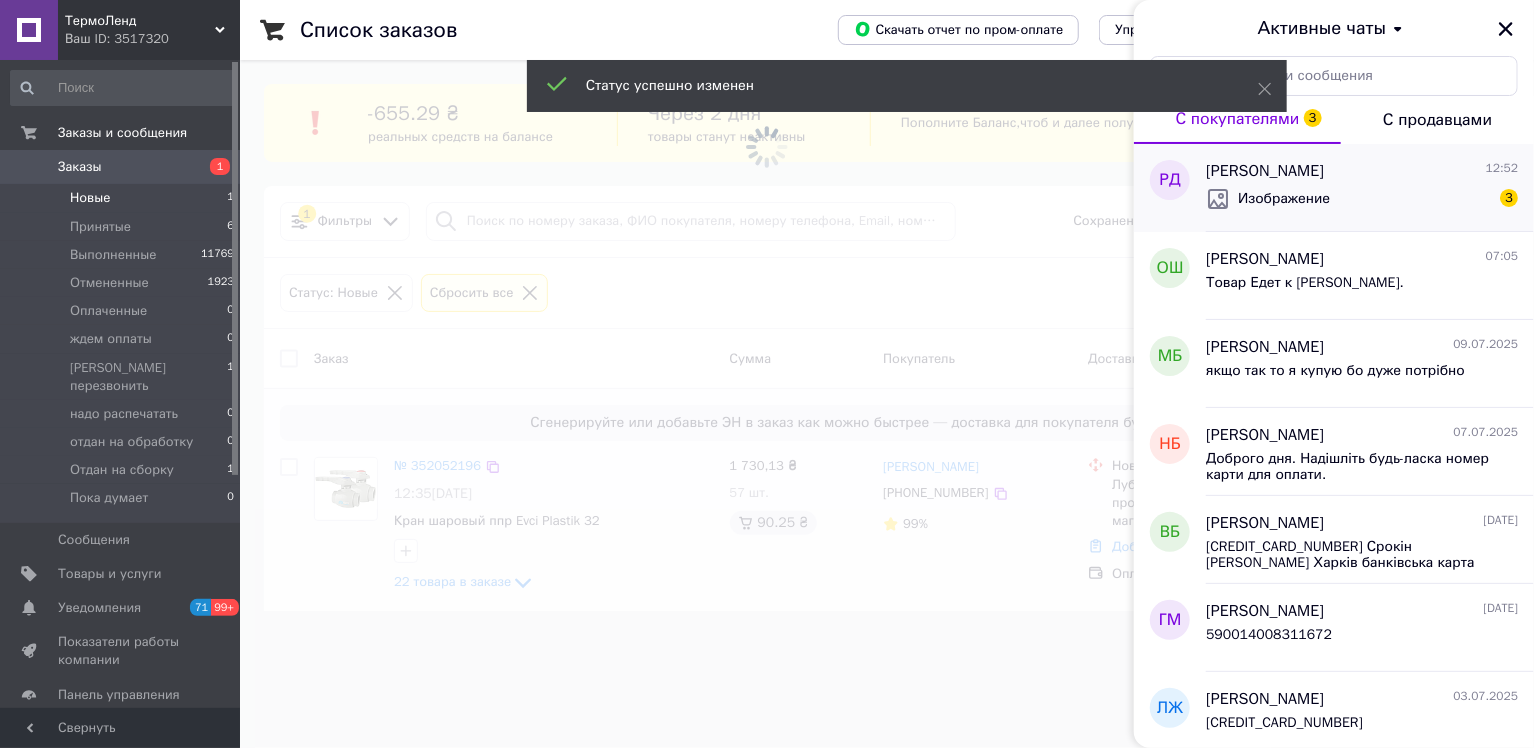 click on "Изображение 3" at bounding box center [1362, 199] 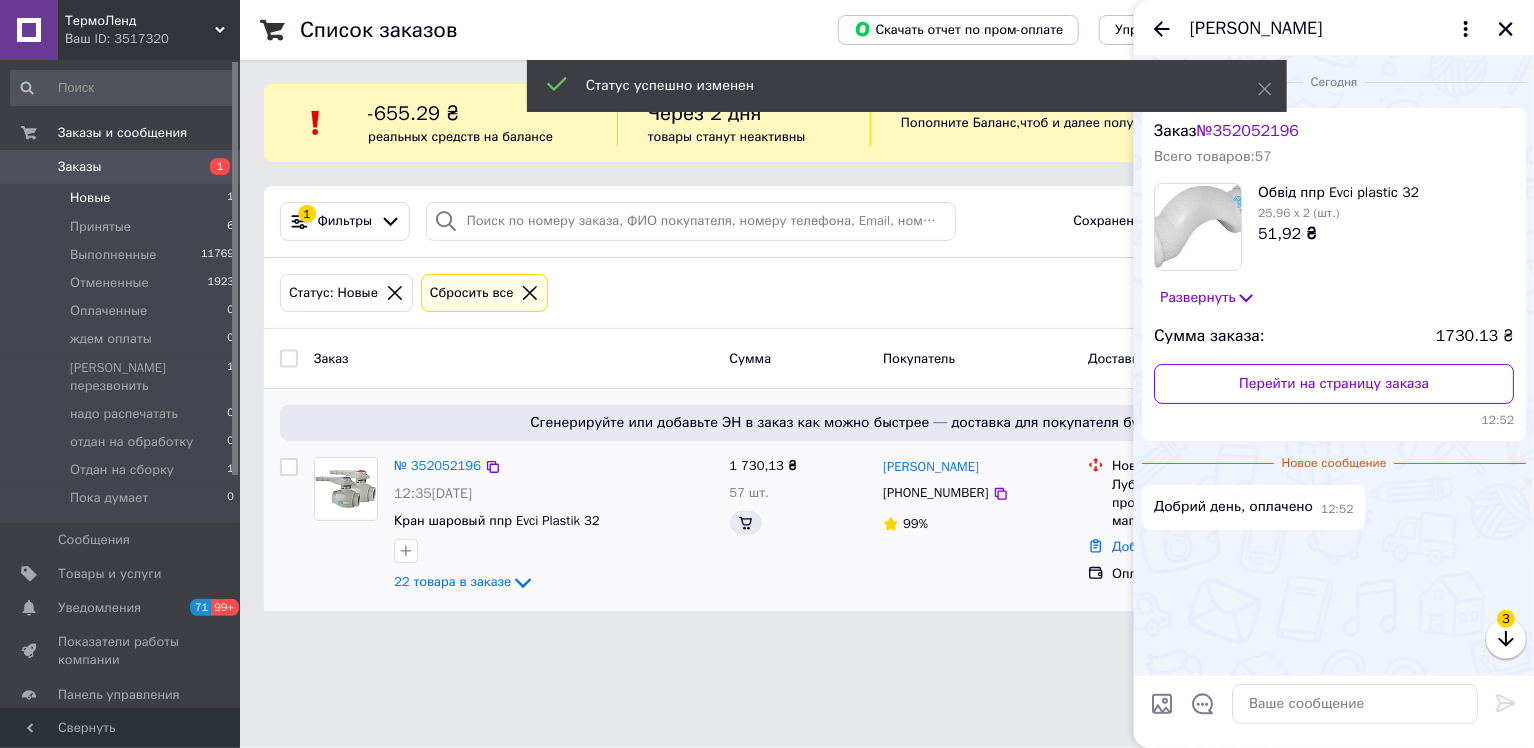 scroll, scrollTop: 120, scrollLeft: 0, axis: vertical 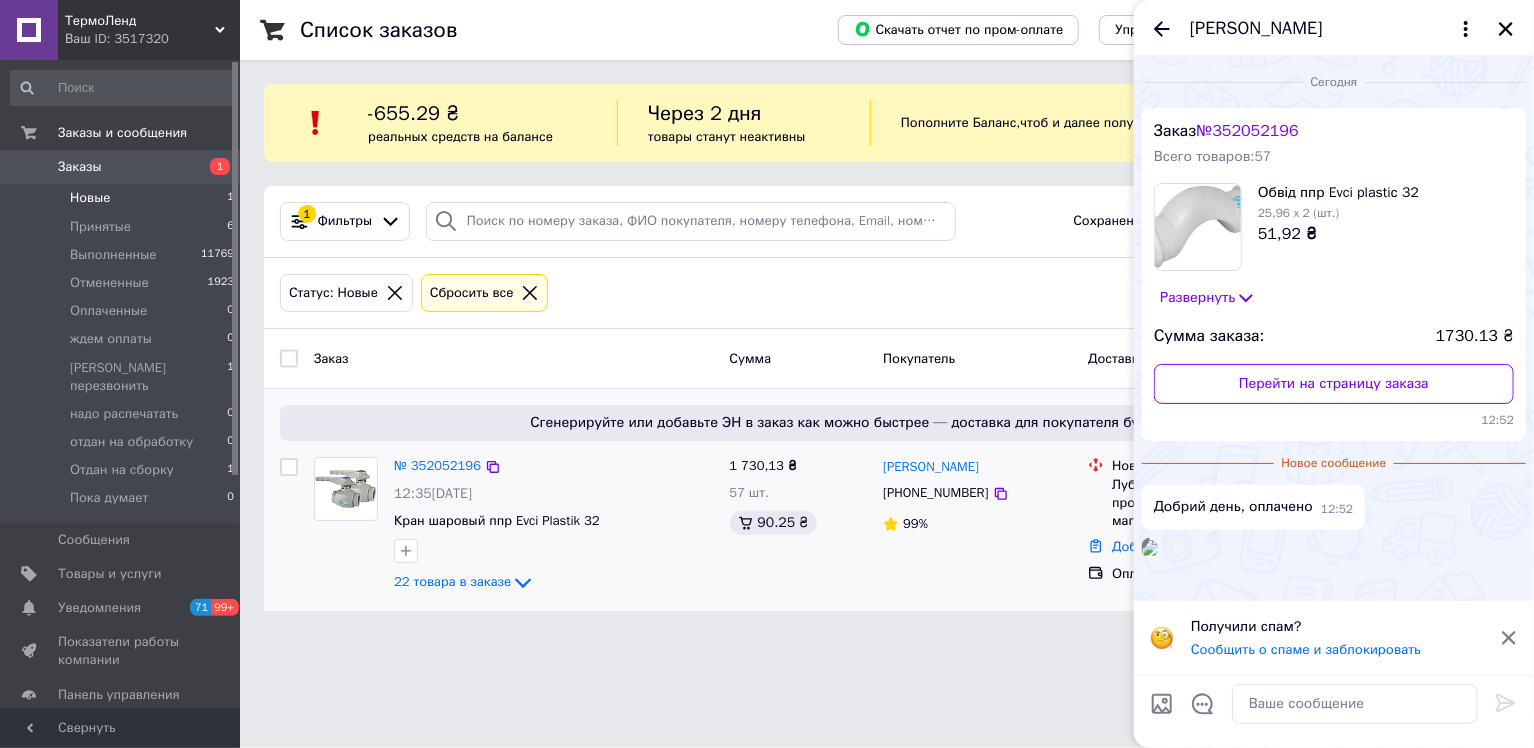 click at bounding box center [1150, 548] 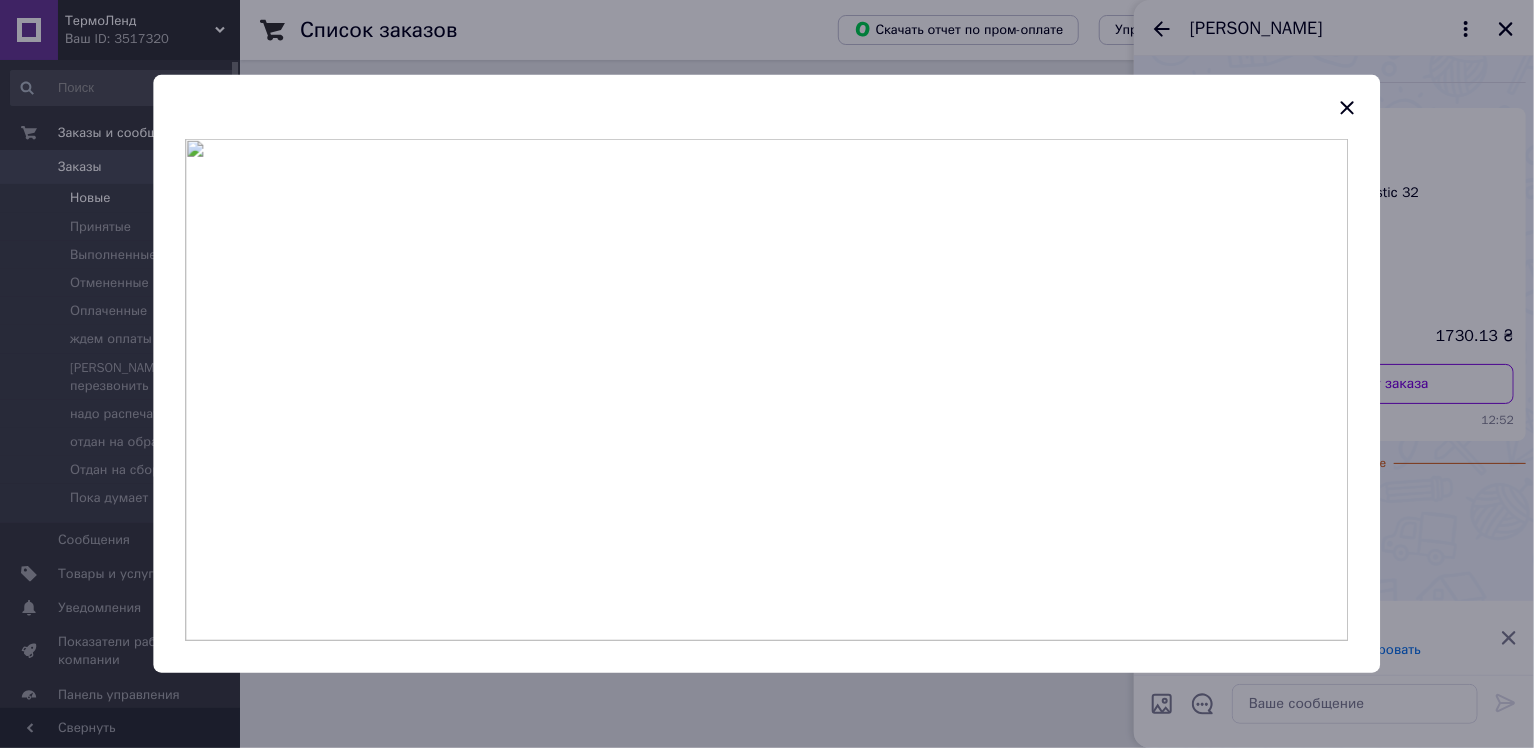 click at bounding box center [766, 390] 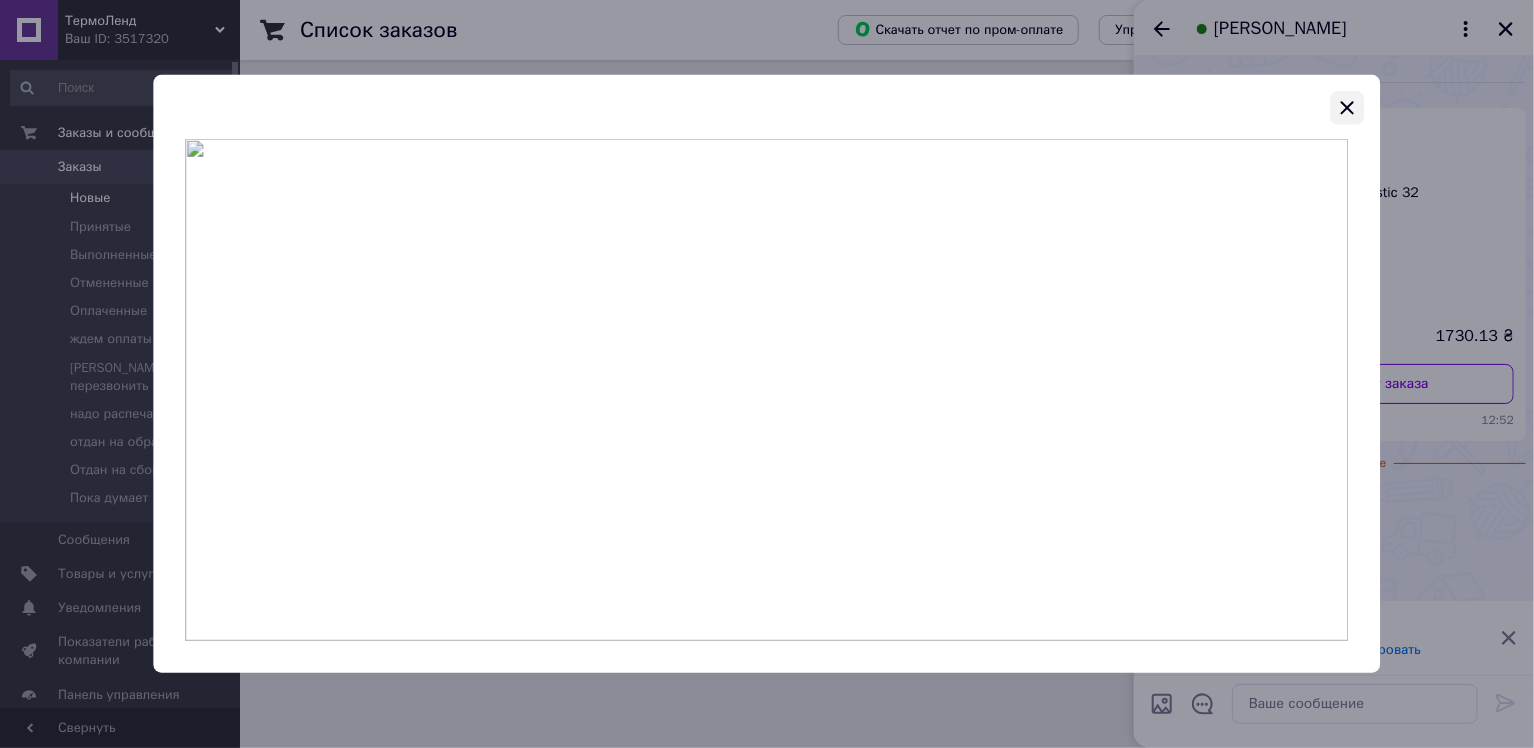 click 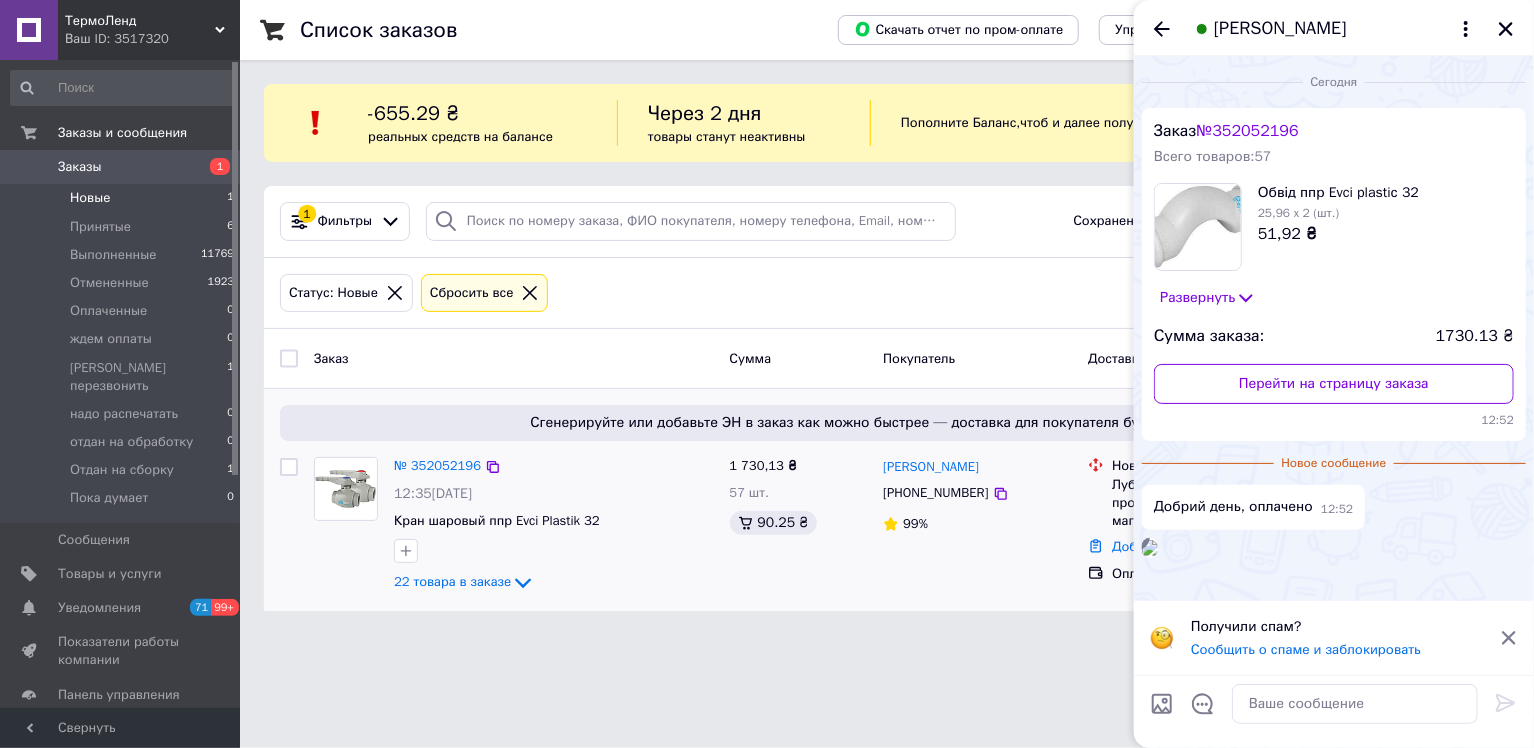 scroll, scrollTop: 244, scrollLeft: 0, axis: vertical 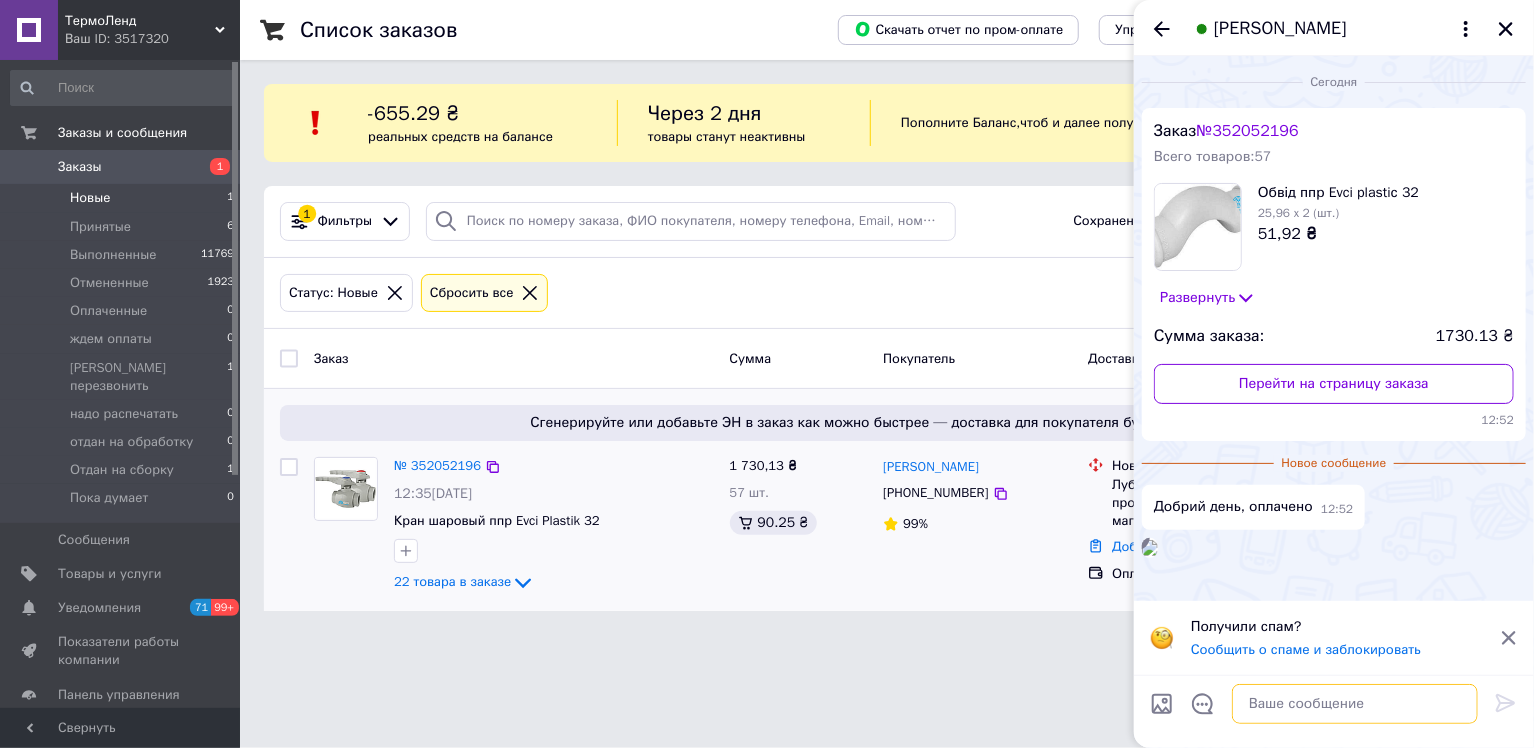 click at bounding box center [1355, 704] 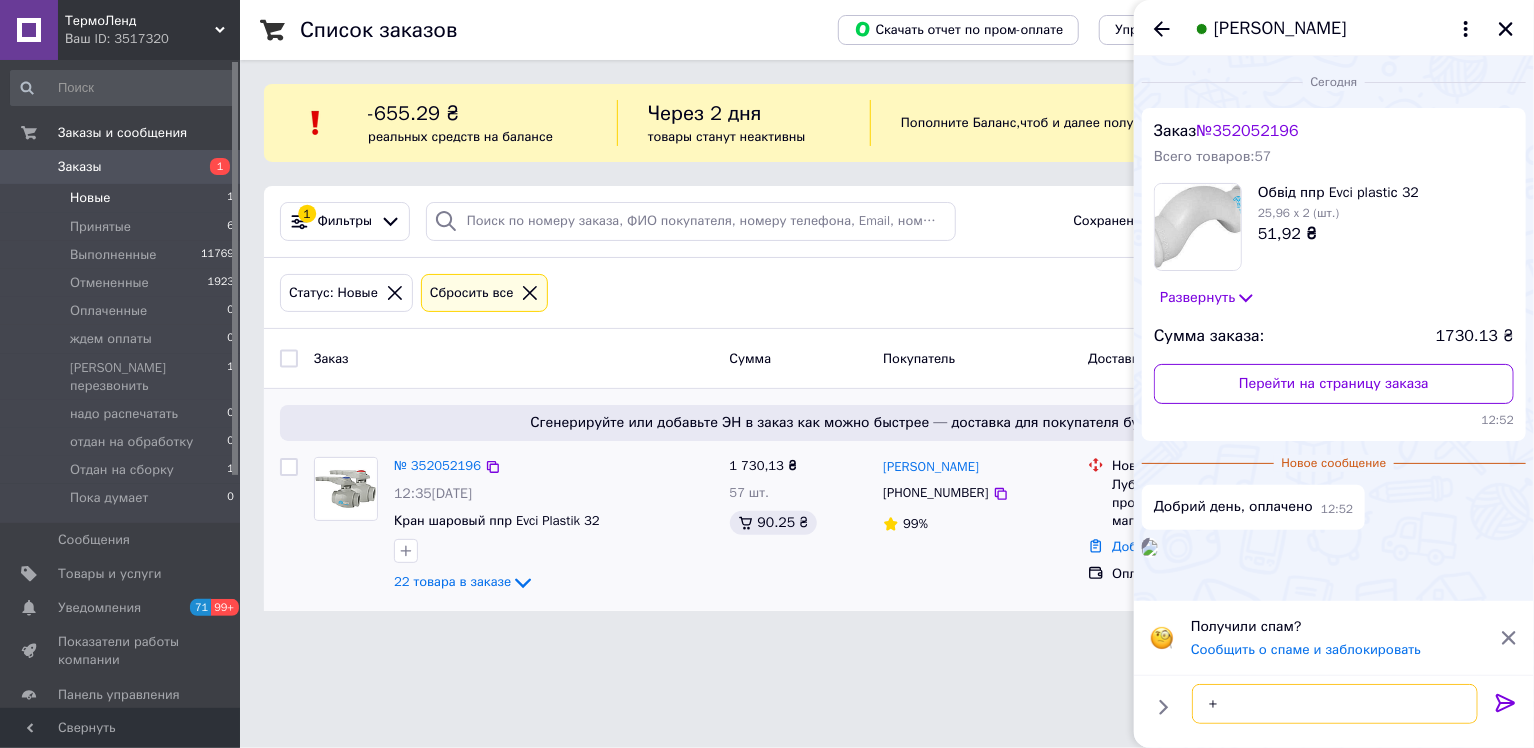 type on "+" 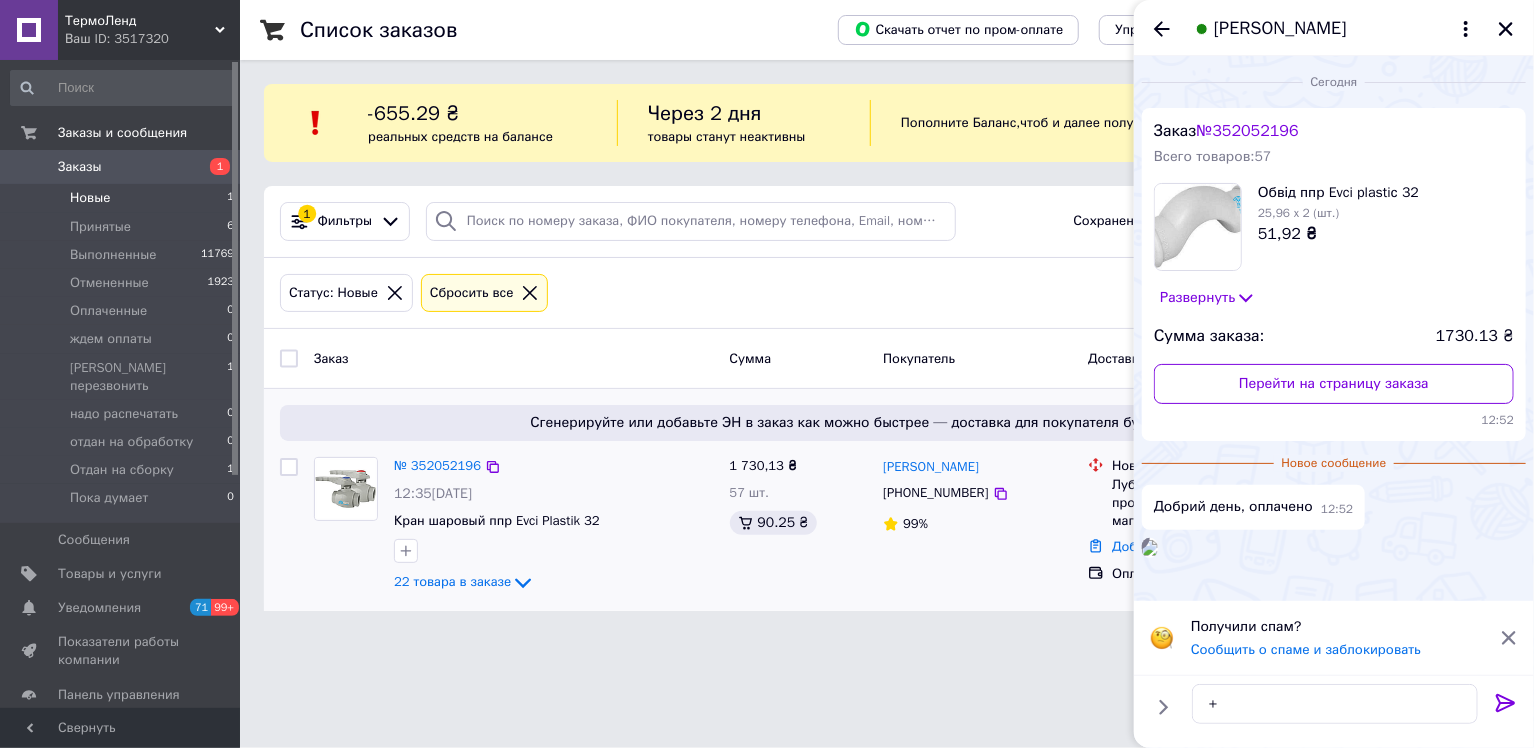 click 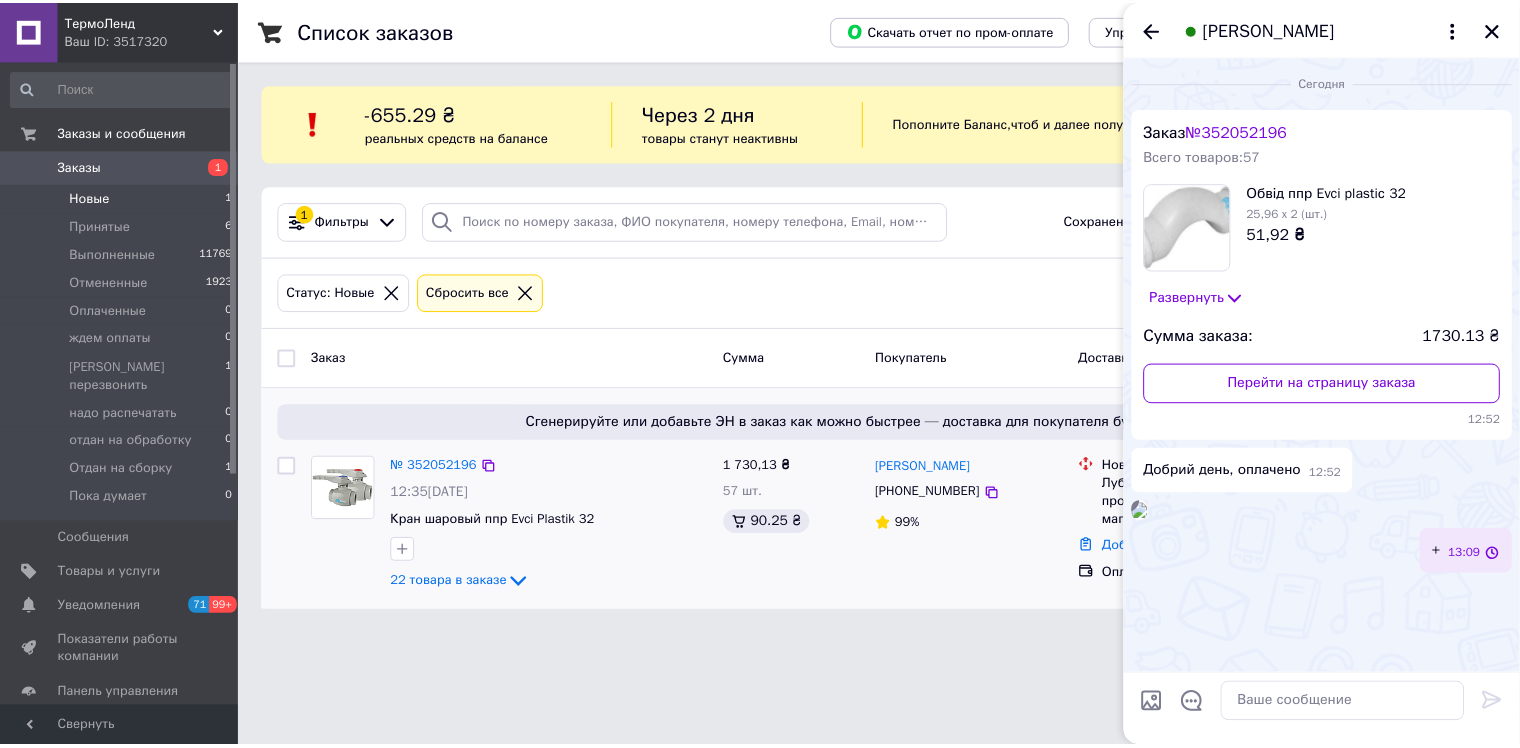 scroll, scrollTop: 188, scrollLeft: 0, axis: vertical 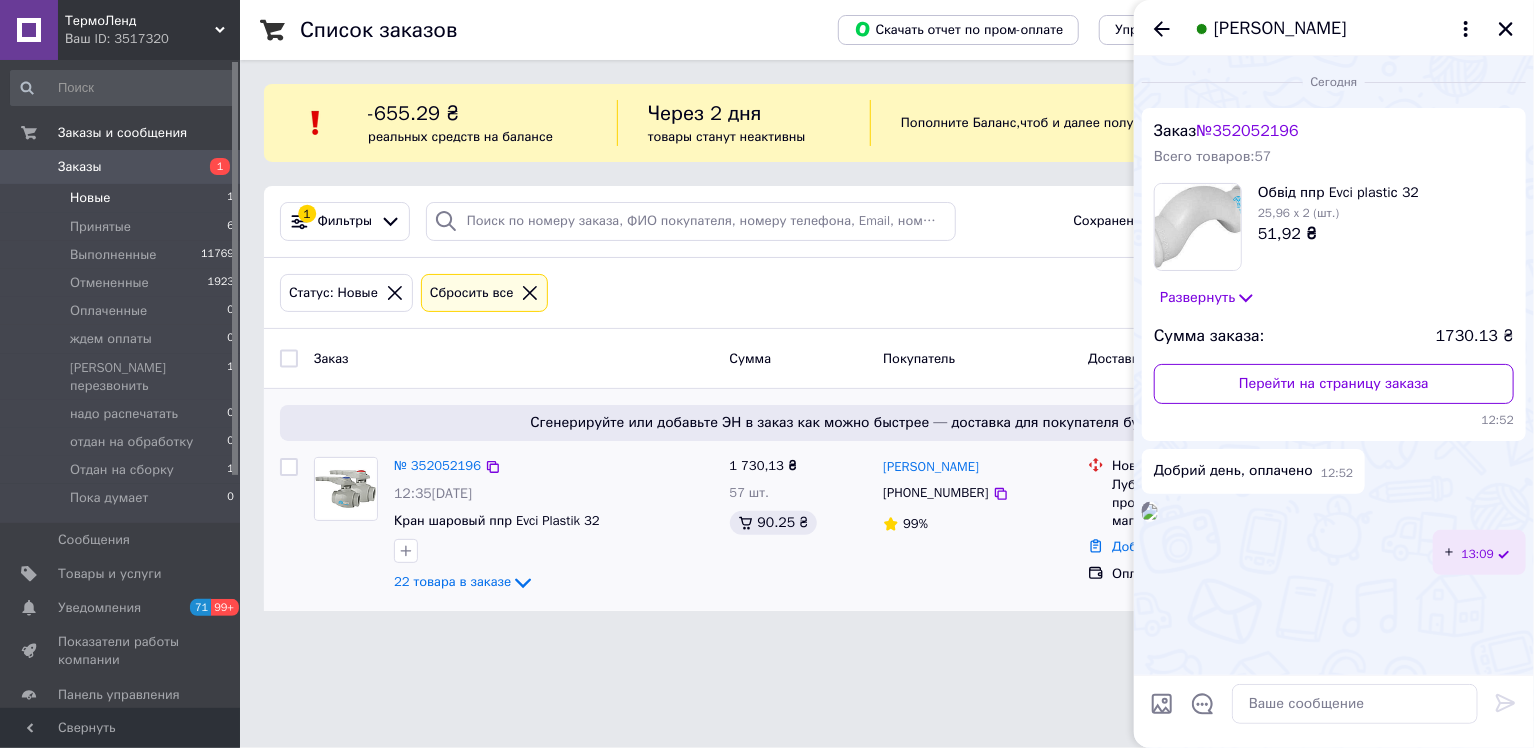 click on "ТермоЛенд Ваш ID: 3517320 Сайт ТермоЛенд Кабинет покупателя Проверить состояние системы Страница на портале Справка Выйти Заказы и сообщения Заказы 1 Новые 1 Принятые 6 Выполненные 11769 Отмененные 1923 Оплаченные 0 ждем оплаты 0 Надо перезвонить 1 надо распечатать 0 отдан на обработку 0 Отдан на сборку 1 Пока думает 0 Сообщения 0 Товары и услуги Уведомления 71 99+ Показатели работы компании Панель управления Отзывы Клиенты Каталог ProSale Аналитика Инструменты вебмастера и SEO Управление сайтом Кошелек компании Маркет" at bounding box center (767, 317) 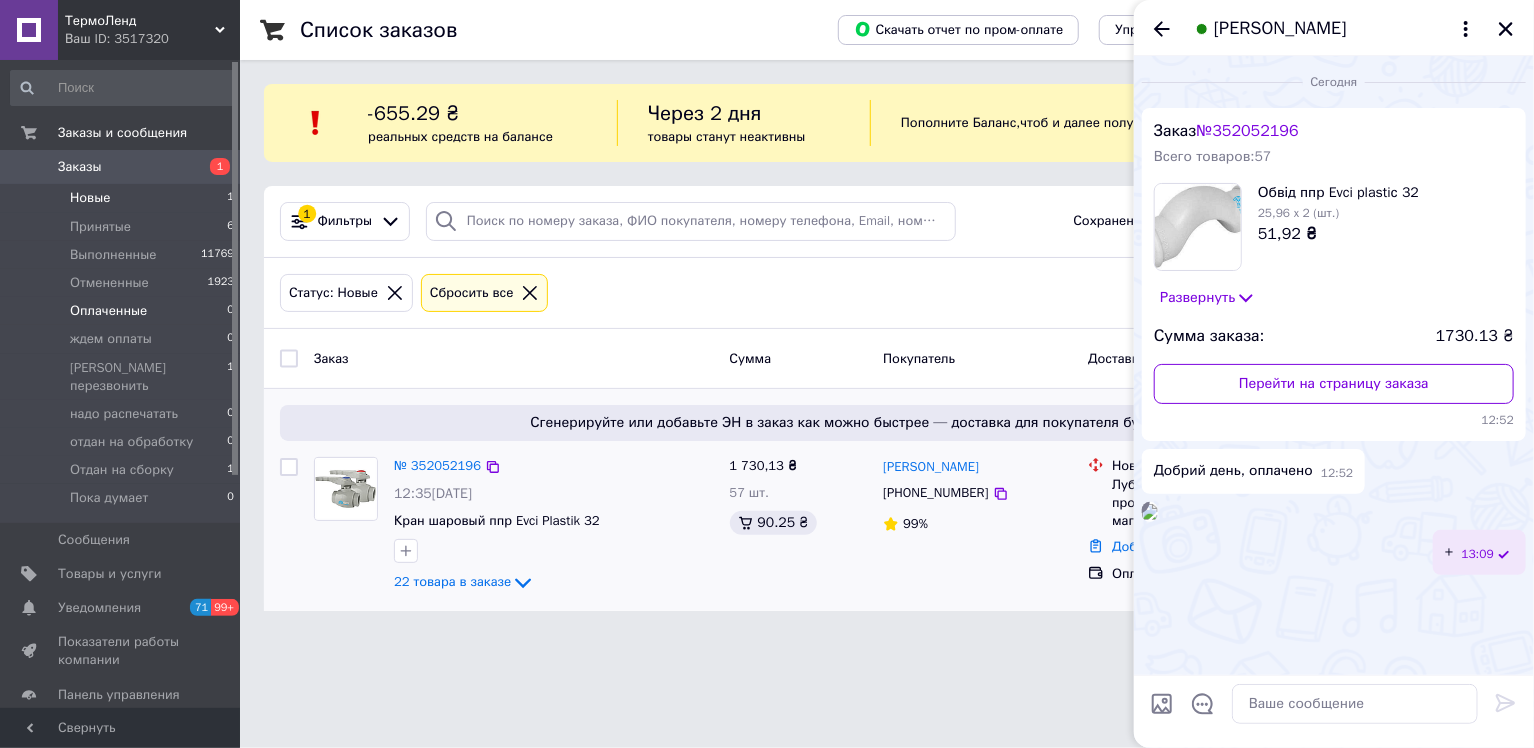click on "Оплаченные" at bounding box center [108, 311] 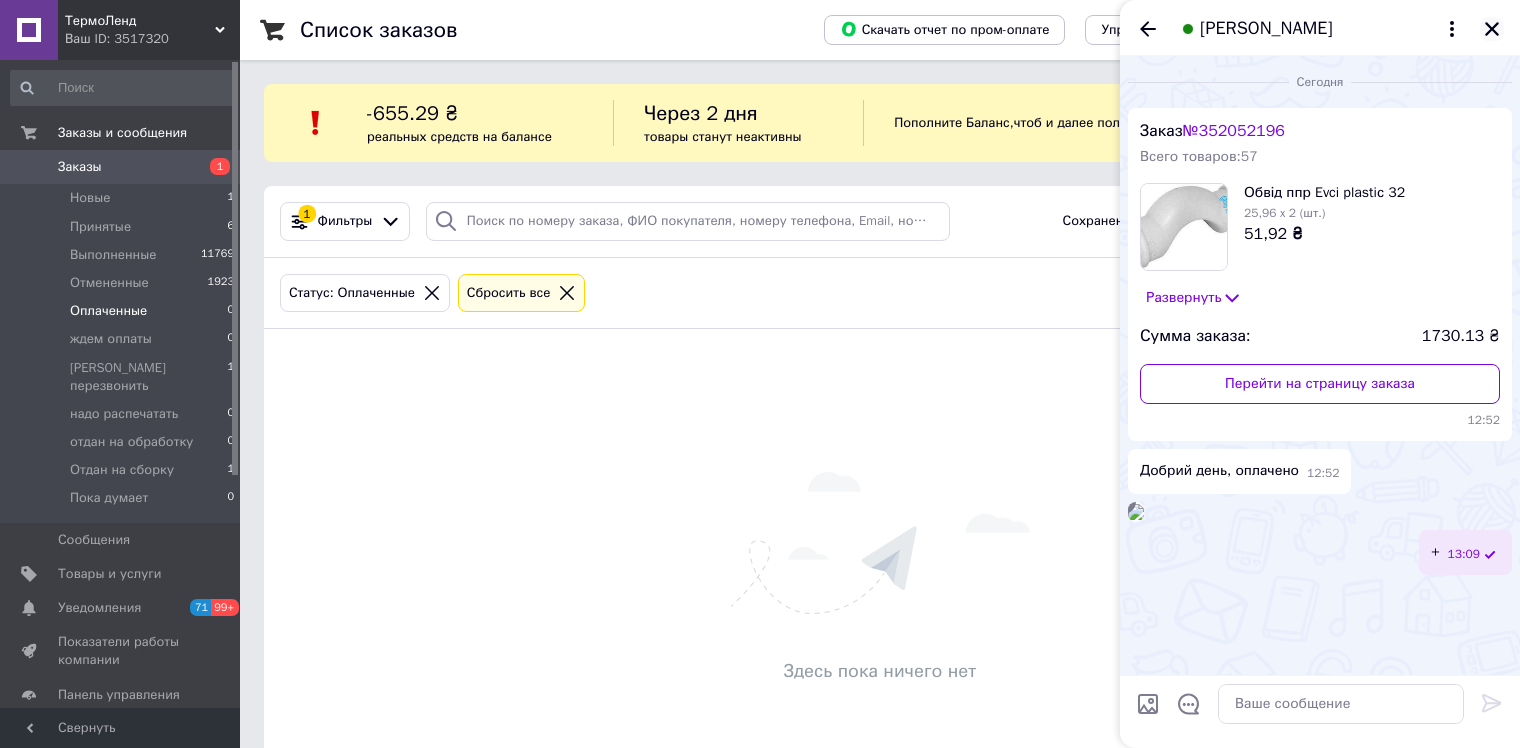 click 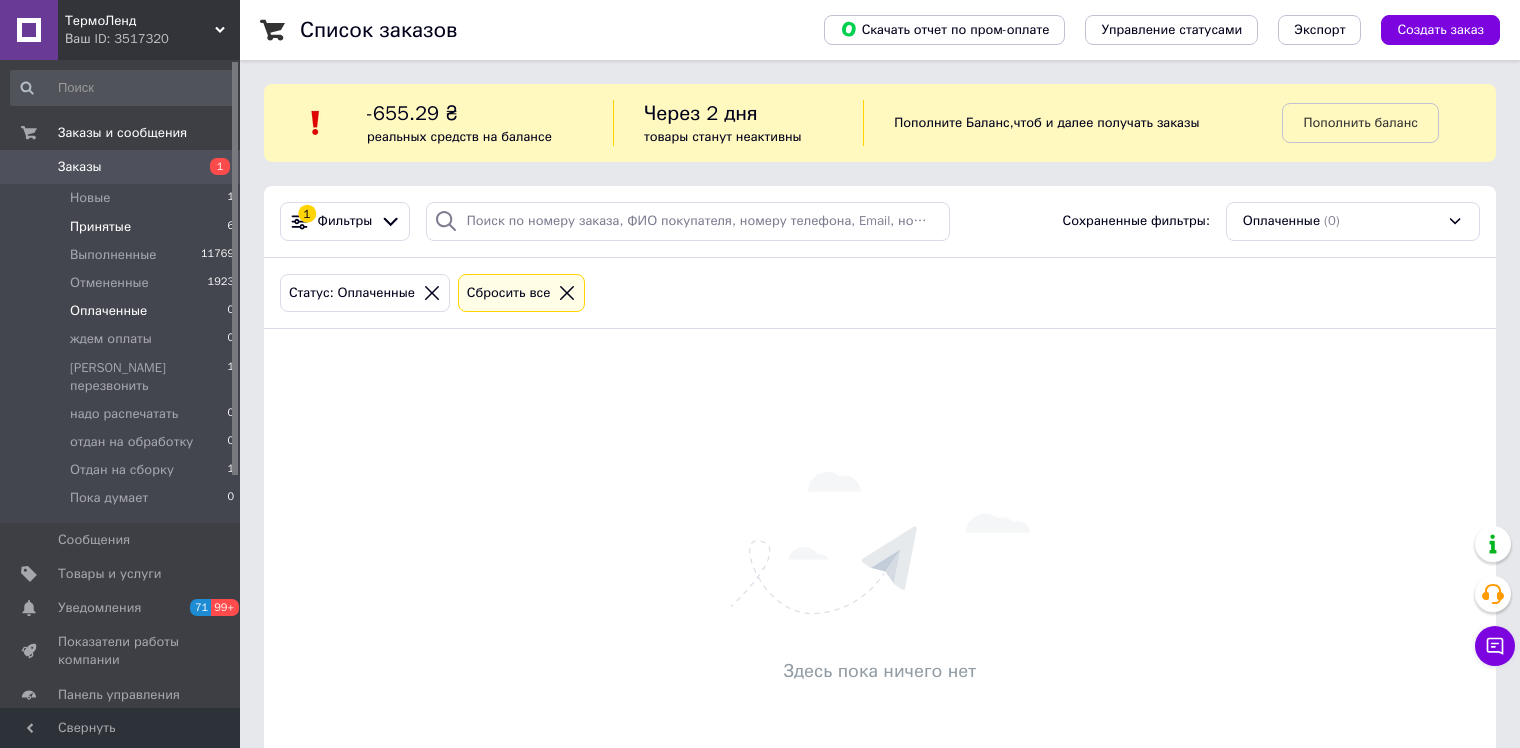 click on "Принятые" at bounding box center (100, 227) 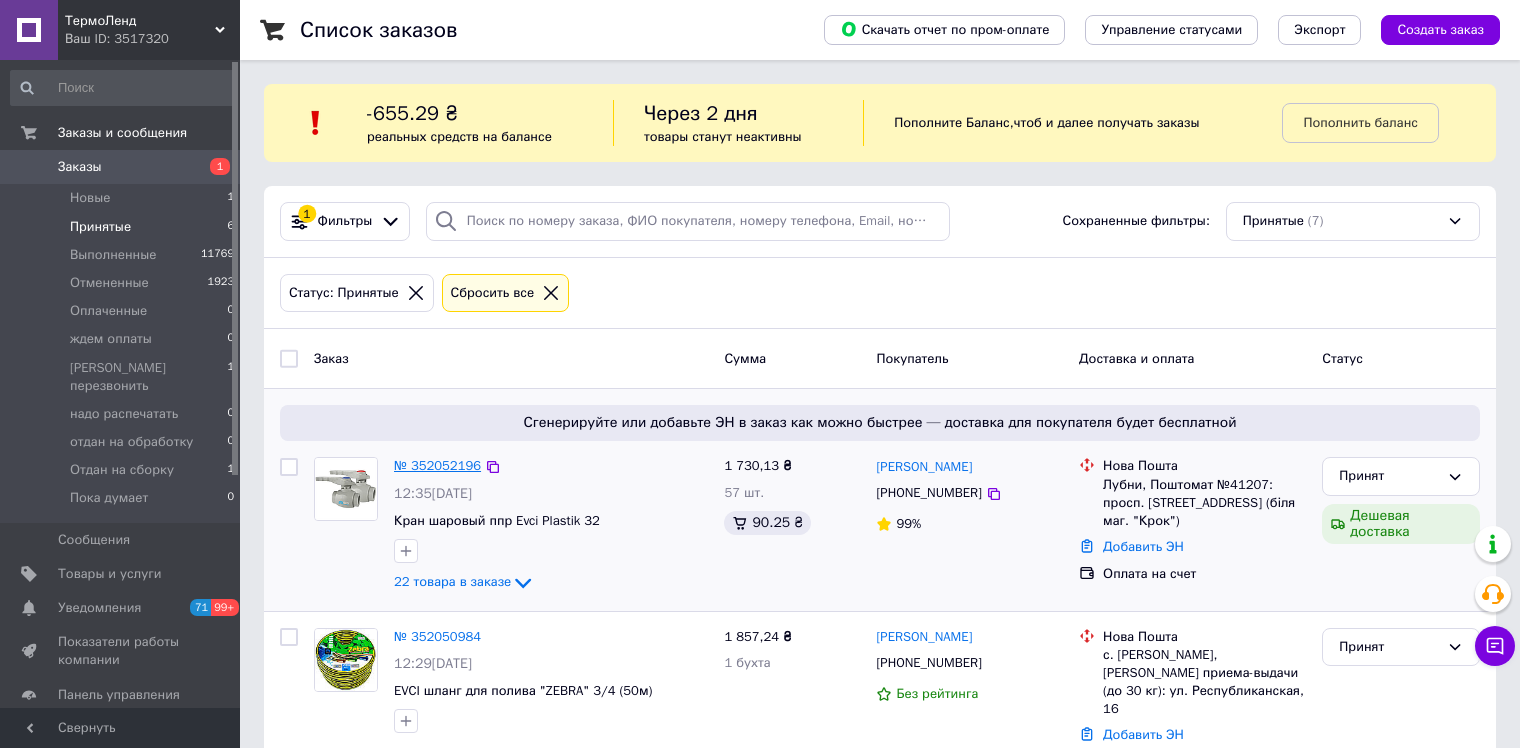 click on "№ 352052196" at bounding box center [437, 465] 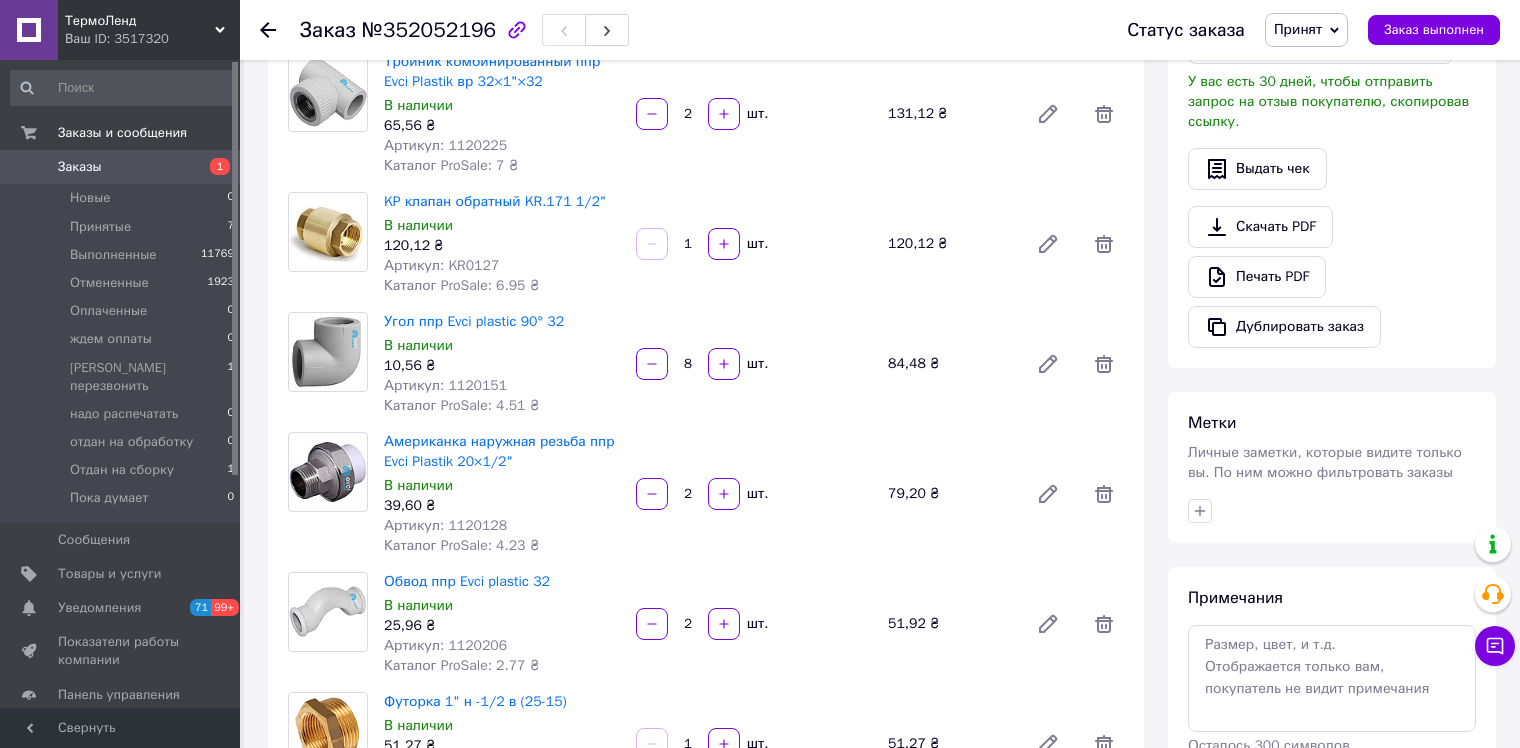 scroll, scrollTop: 600, scrollLeft: 0, axis: vertical 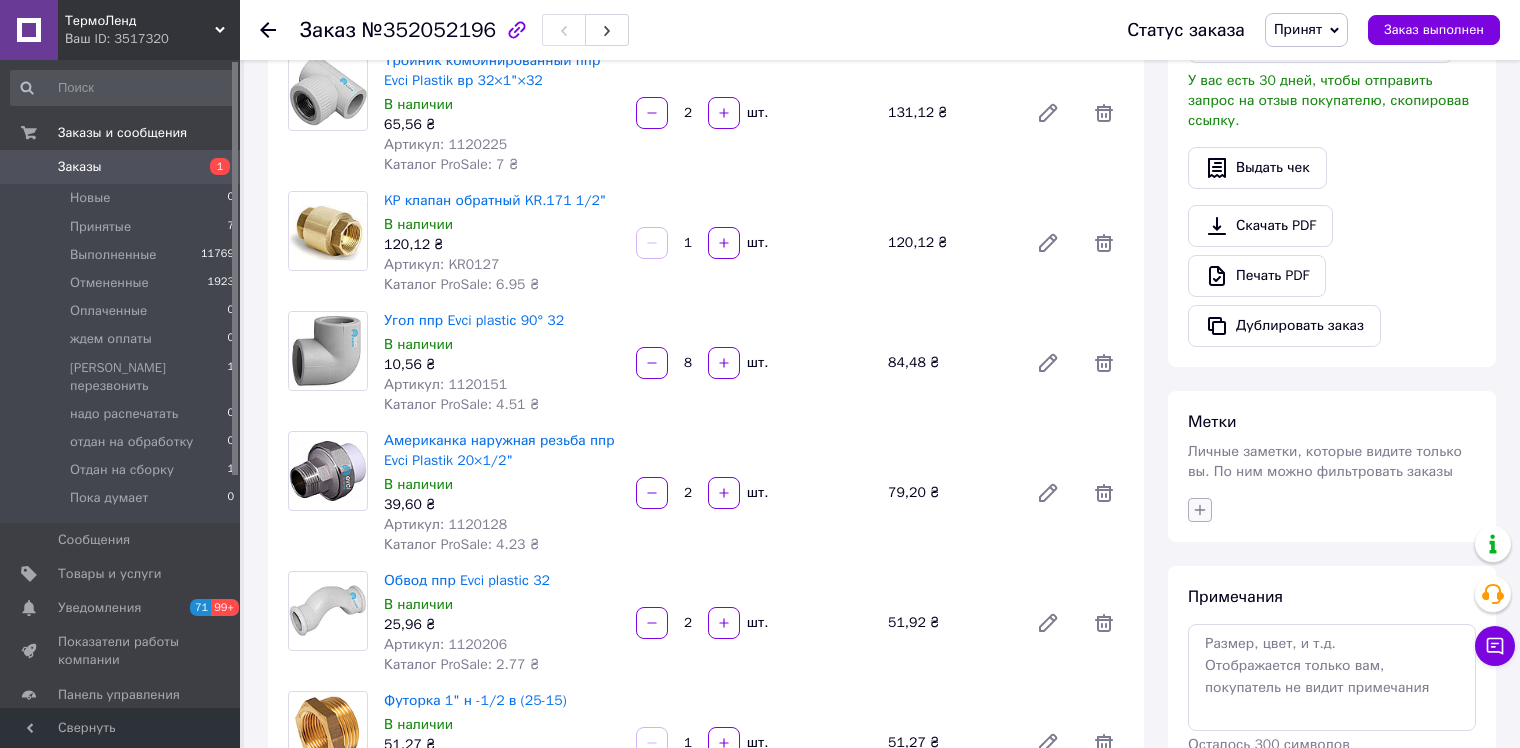 click 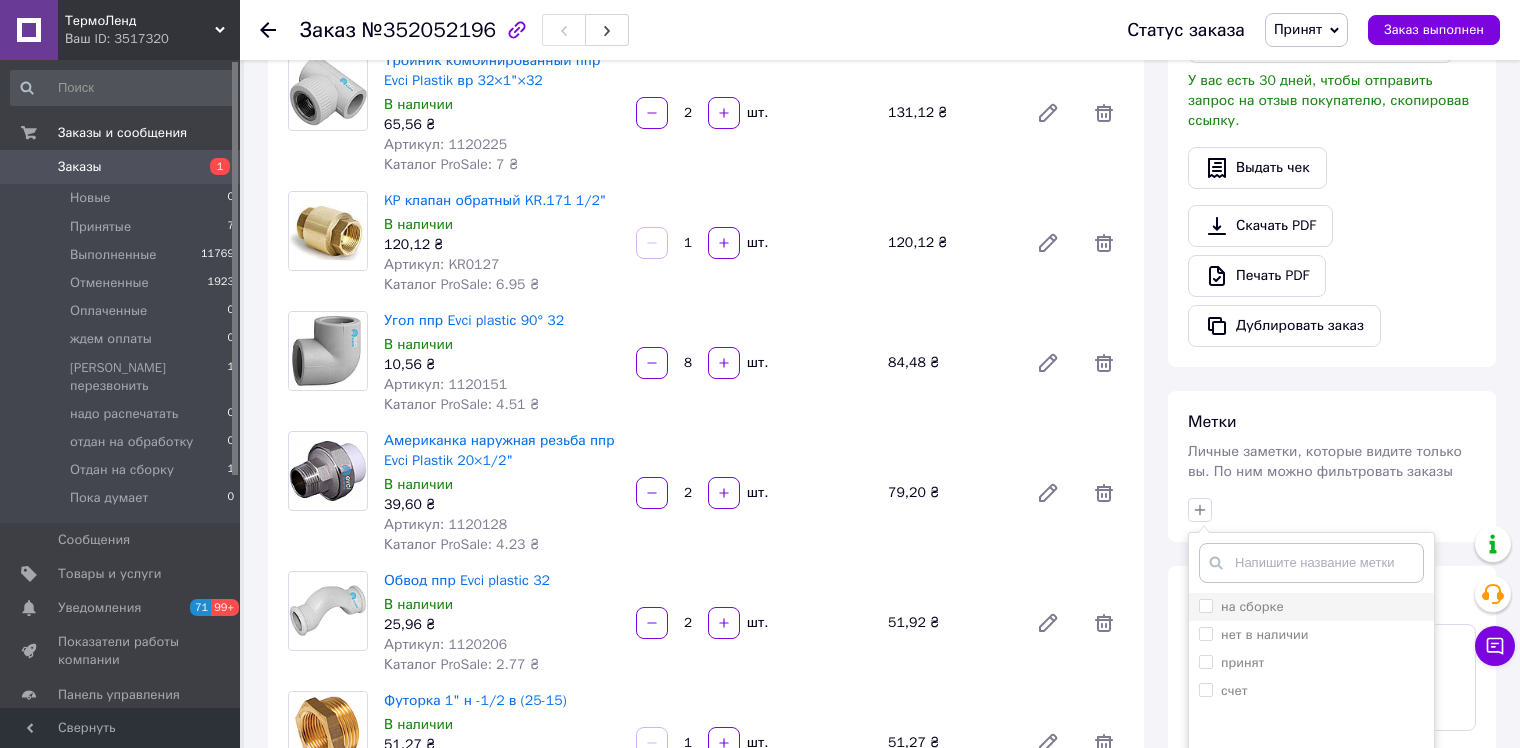 click on "на сборке" at bounding box center [1205, 605] 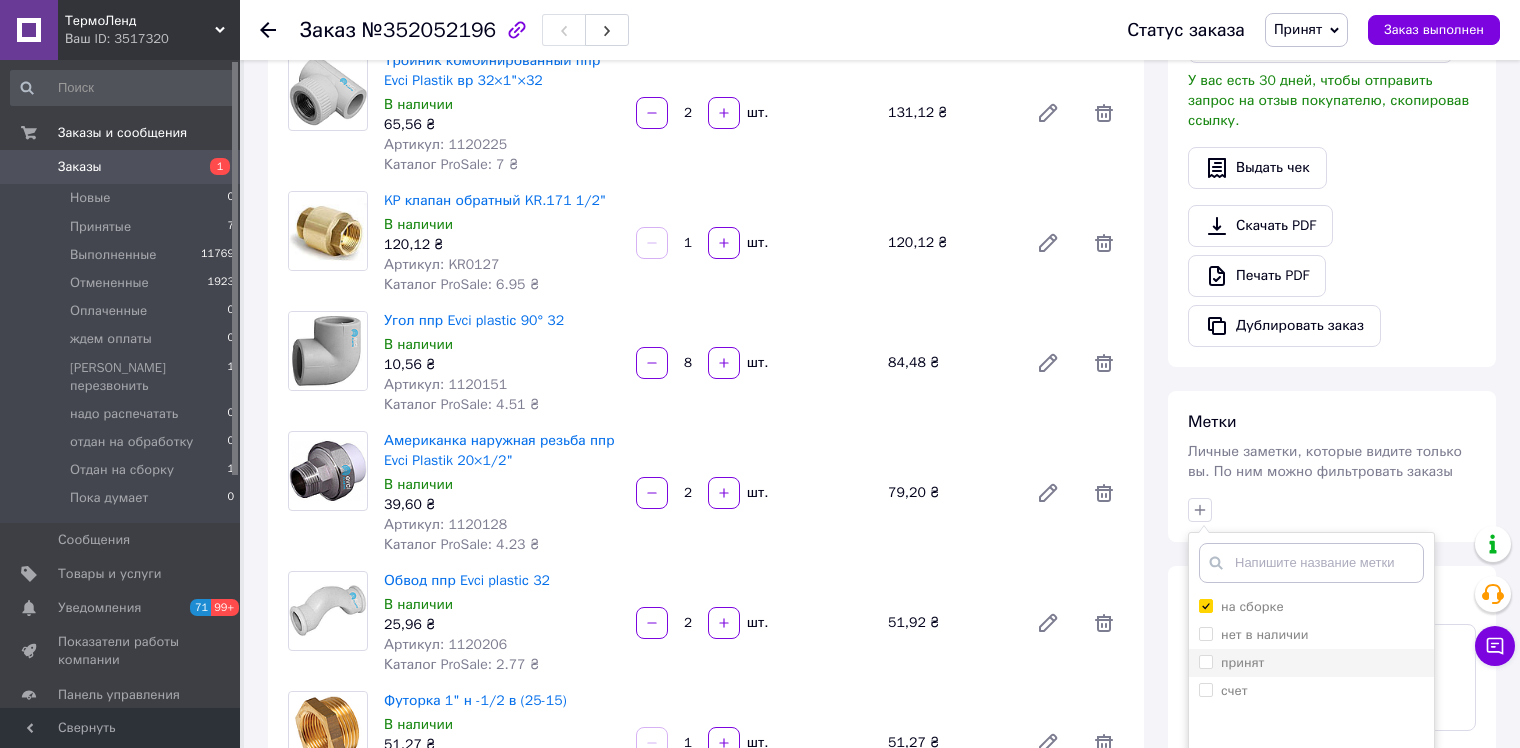 click on "принят" at bounding box center [1205, 661] 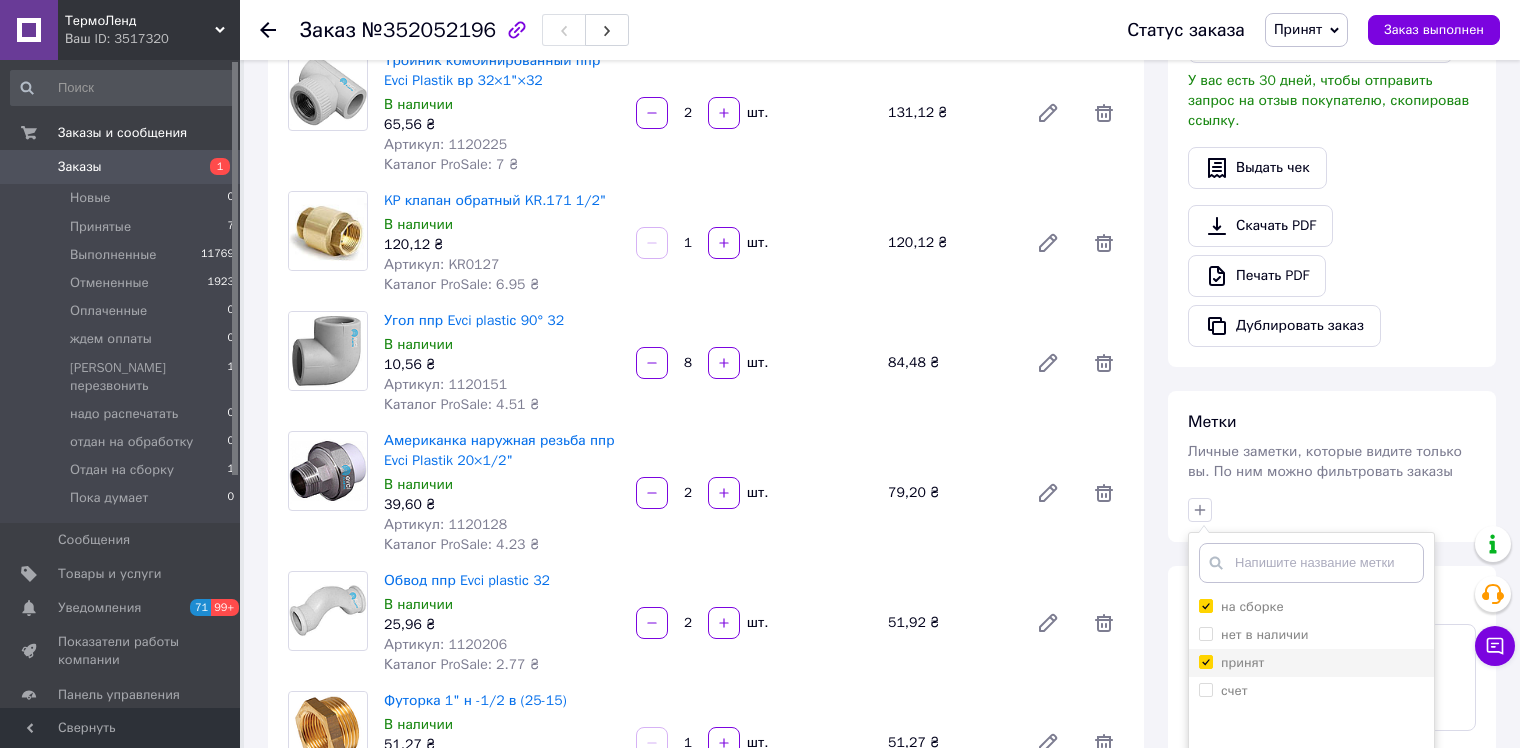 checkbox on "true" 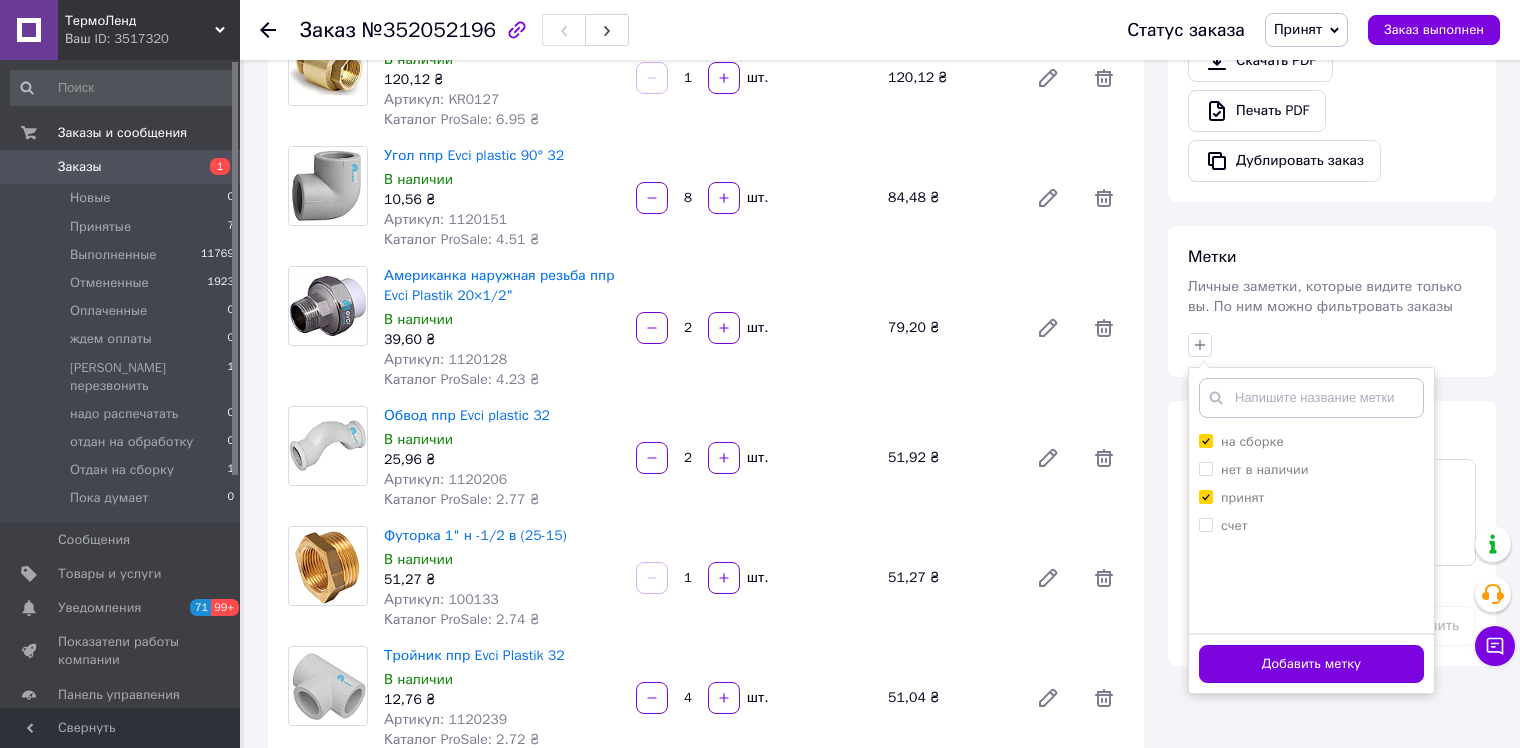scroll, scrollTop: 1000, scrollLeft: 0, axis: vertical 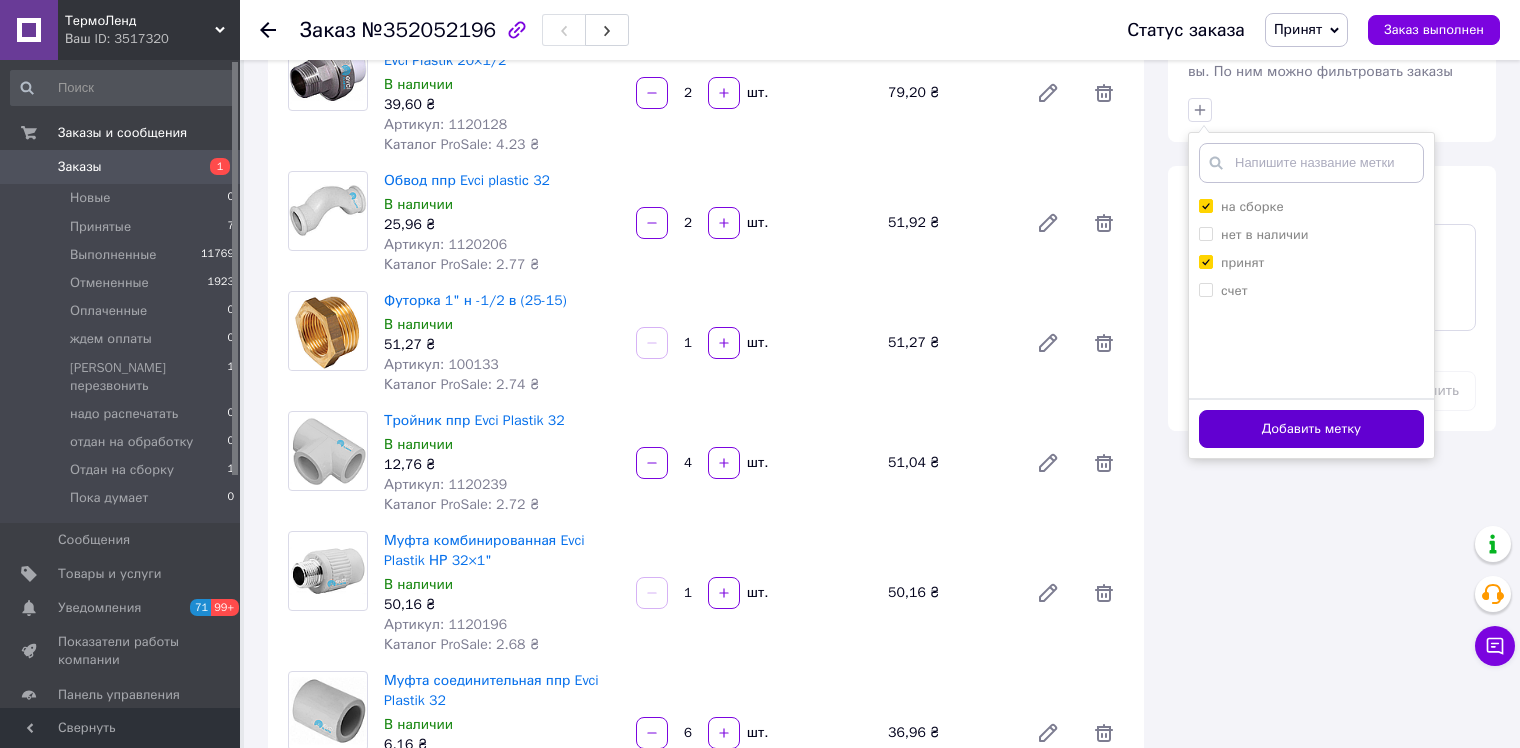 click on "Добавить метку" at bounding box center (1311, 429) 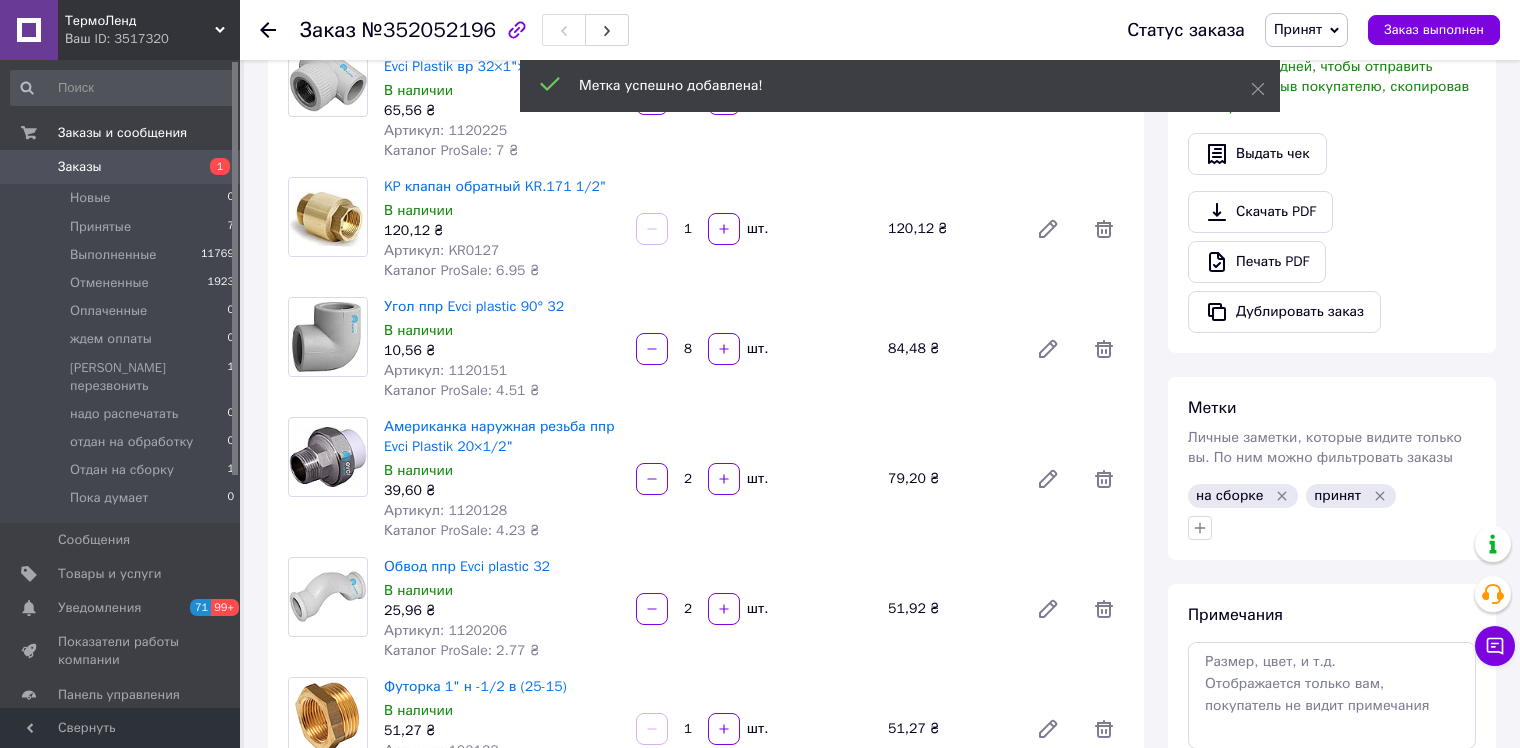 scroll, scrollTop: 600, scrollLeft: 0, axis: vertical 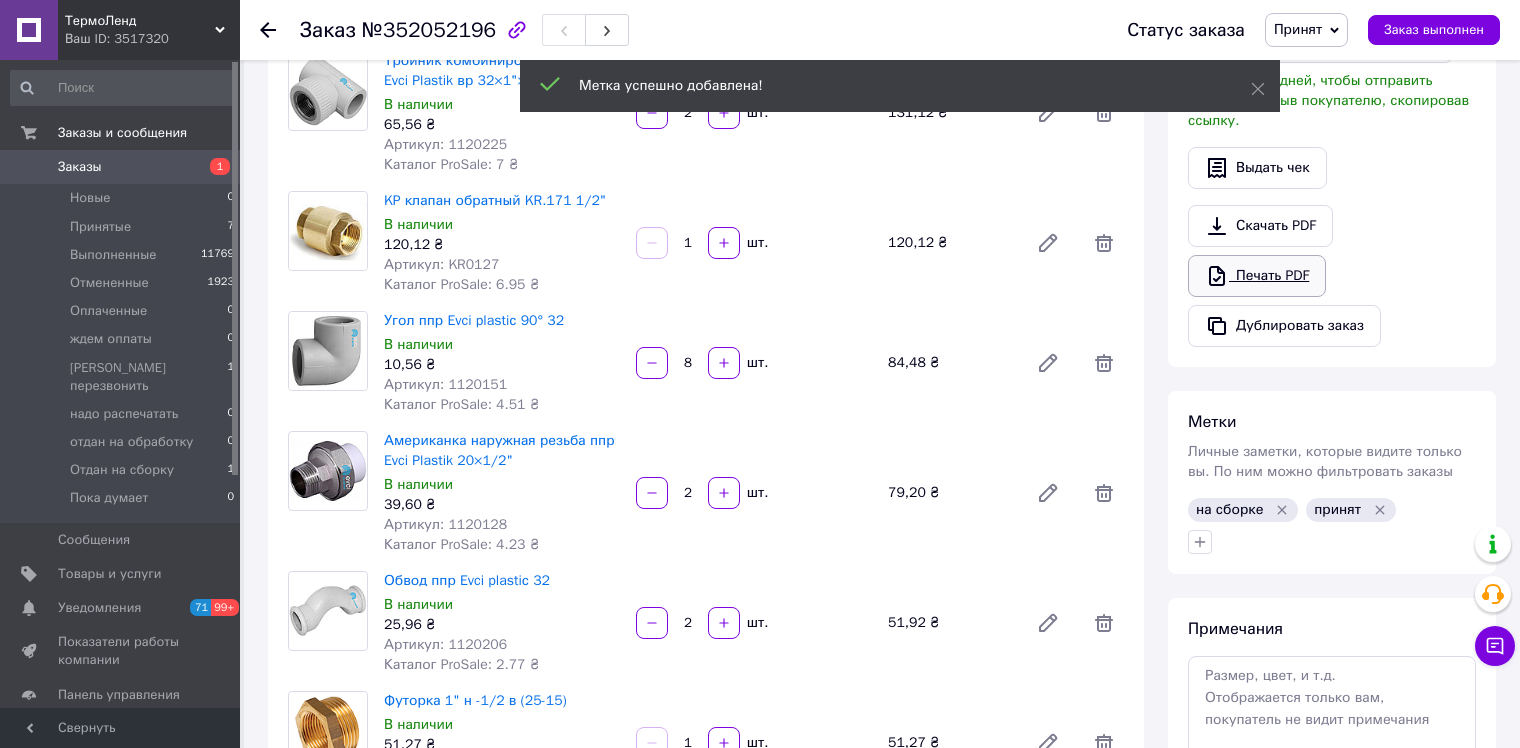 click on "Печать PDF" at bounding box center [1257, 276] 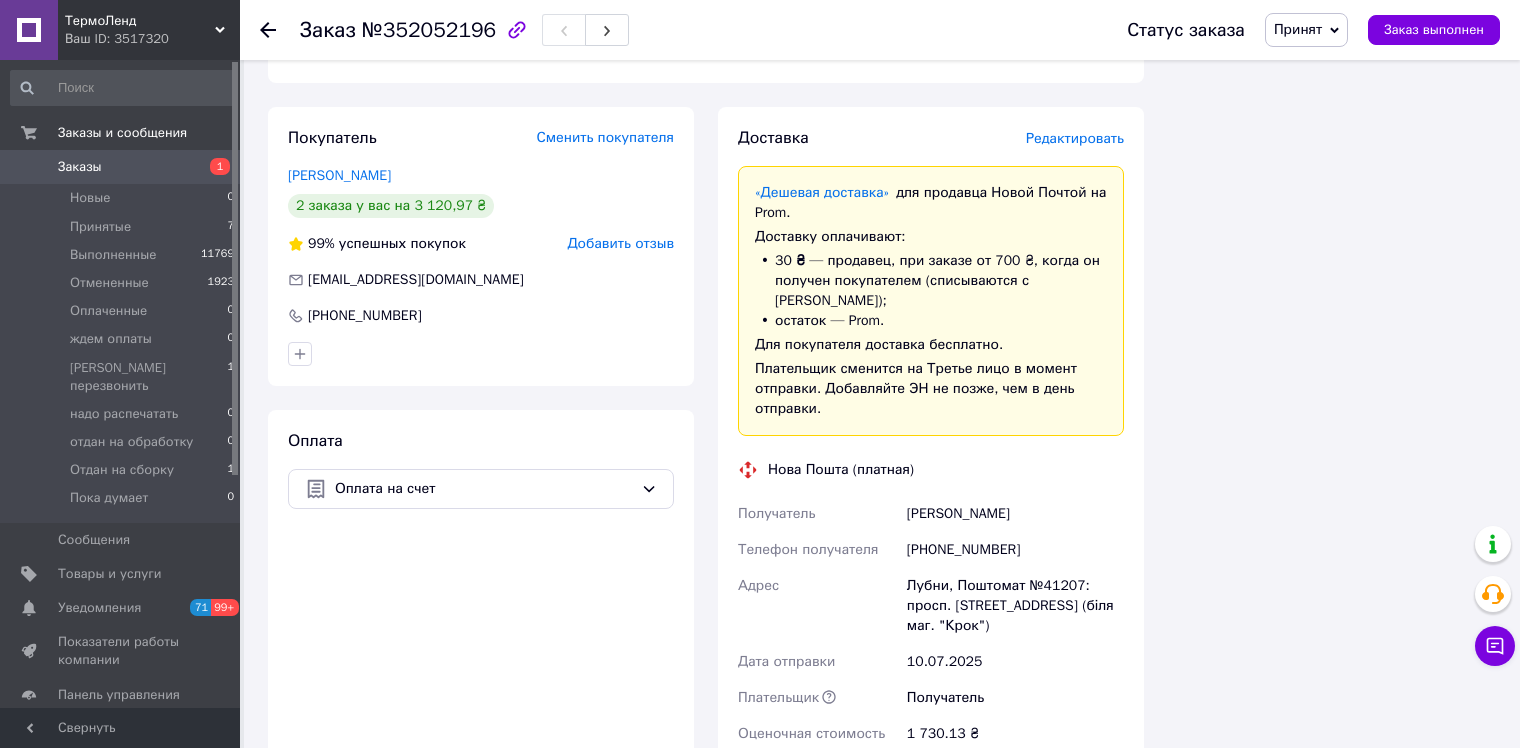 scroll, scrollTop: 3100, scrollLeft: 0, axis: vertical 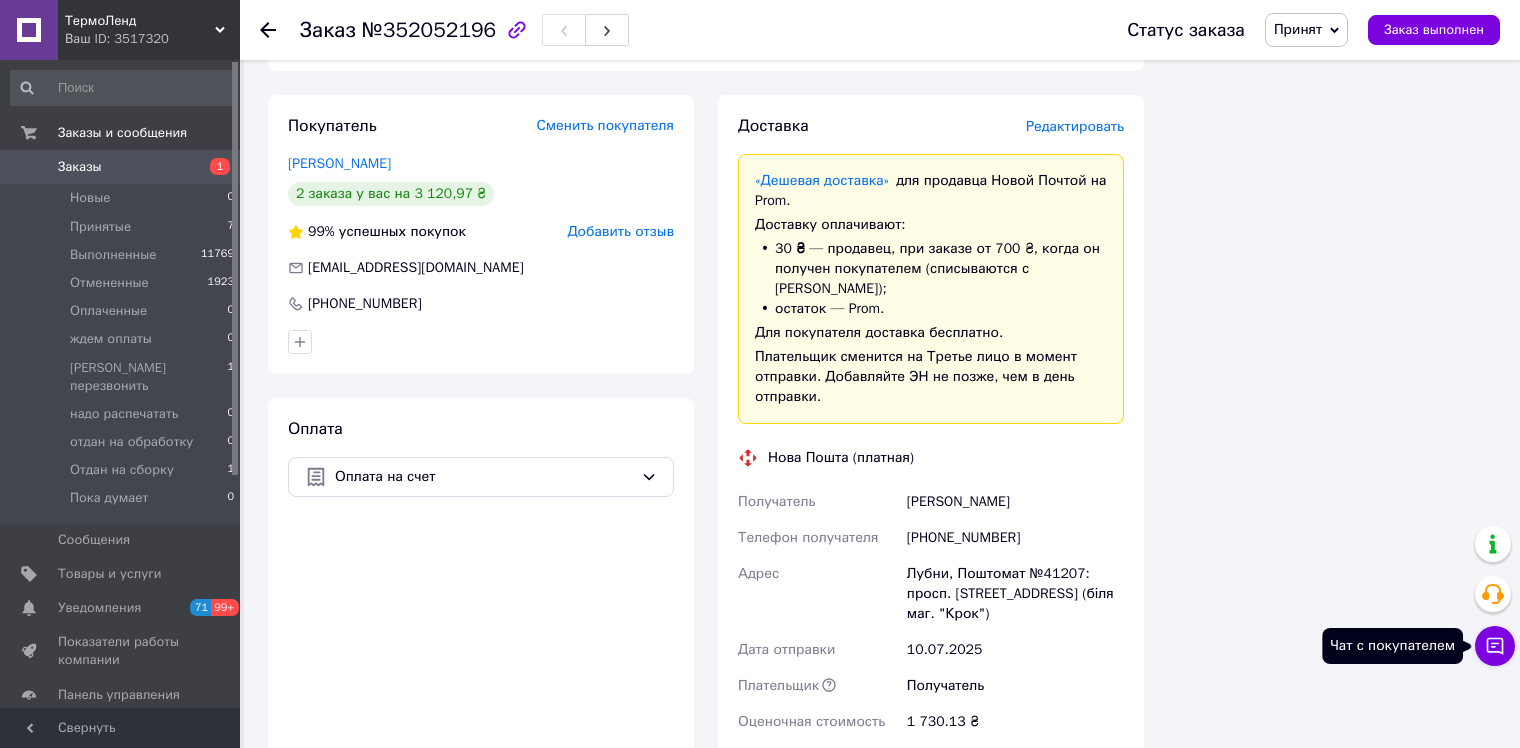 click 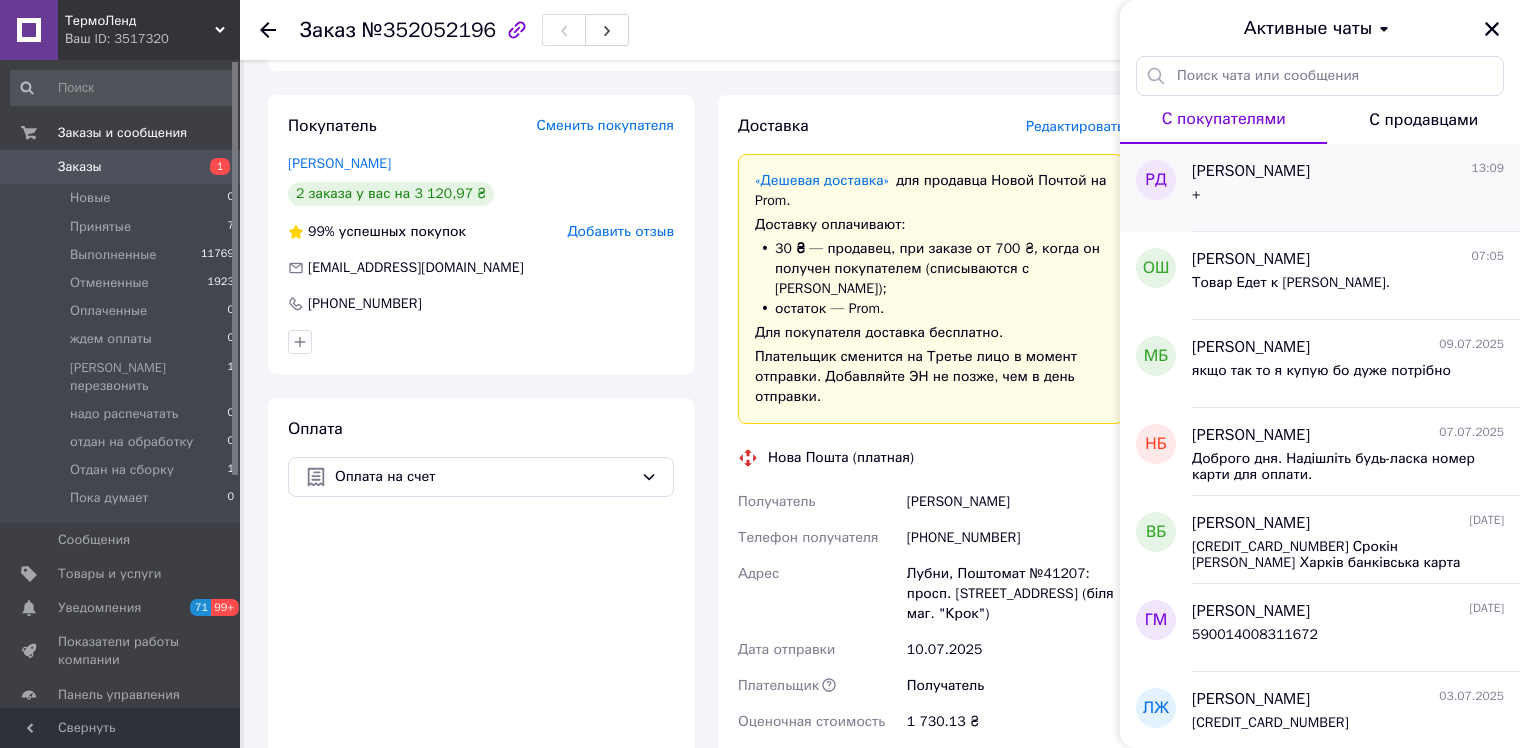 click on "+" at bounding box center [1348, 199] 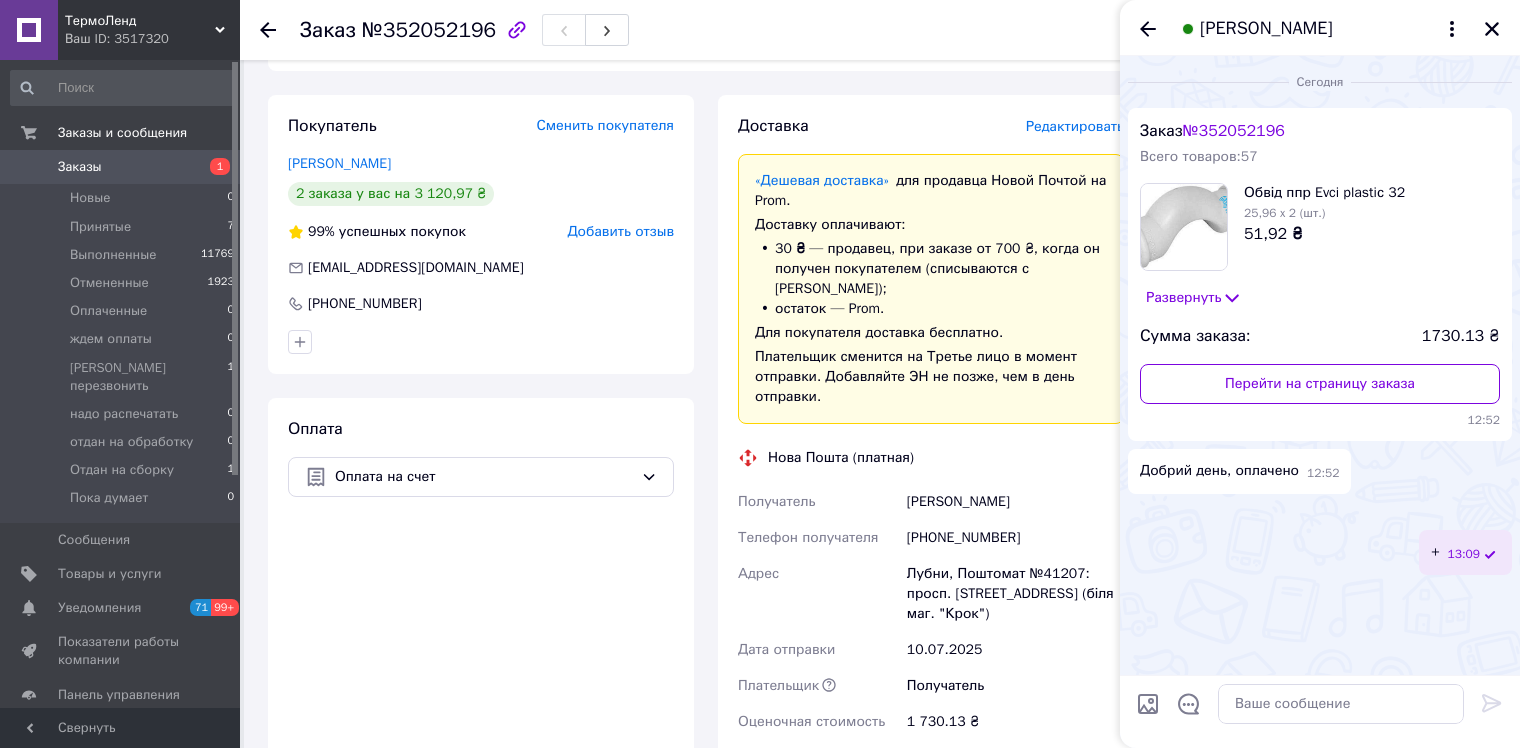 scroll, scrollTop: 64, scrollLeft: 0, axis: vertical 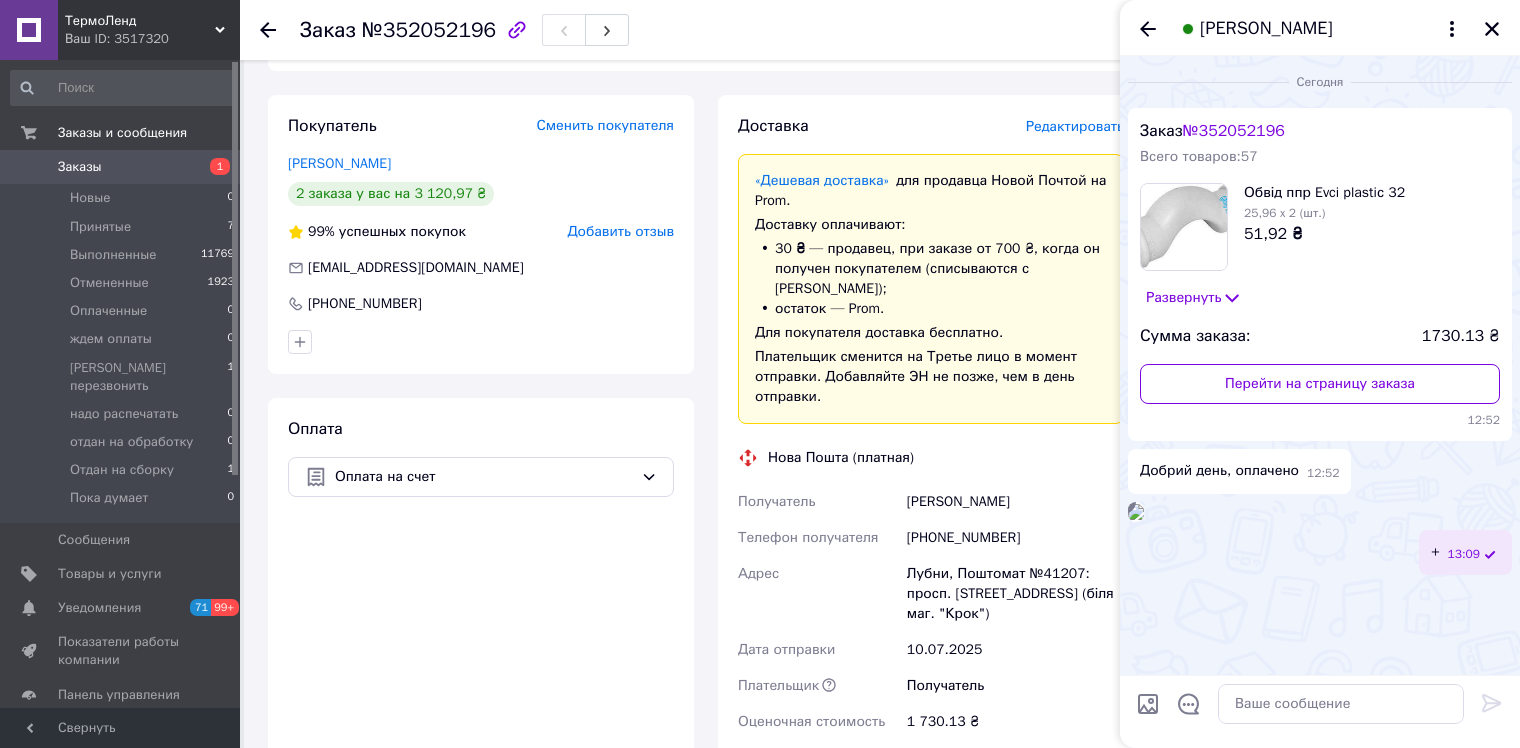 click at bounding box center (1136, 512) 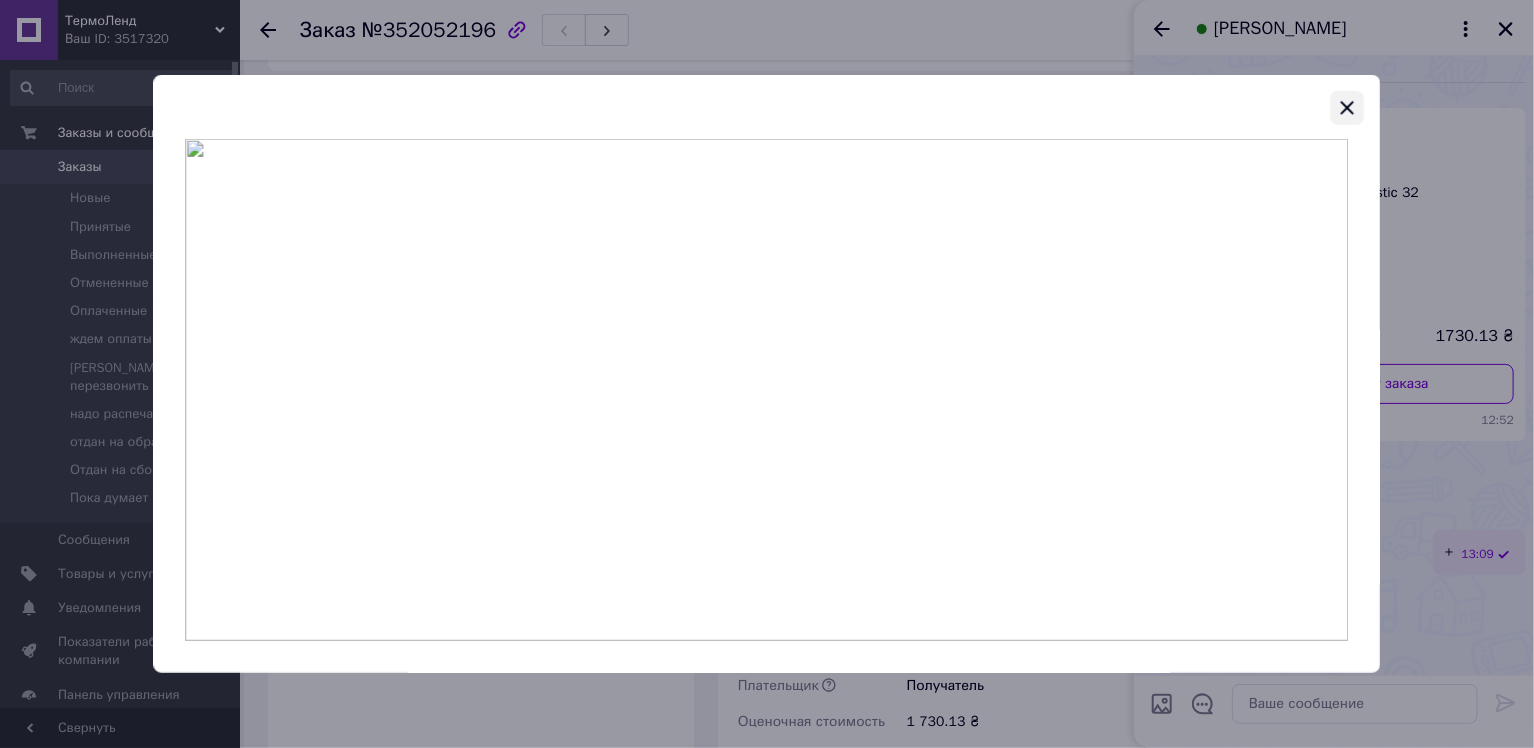 click 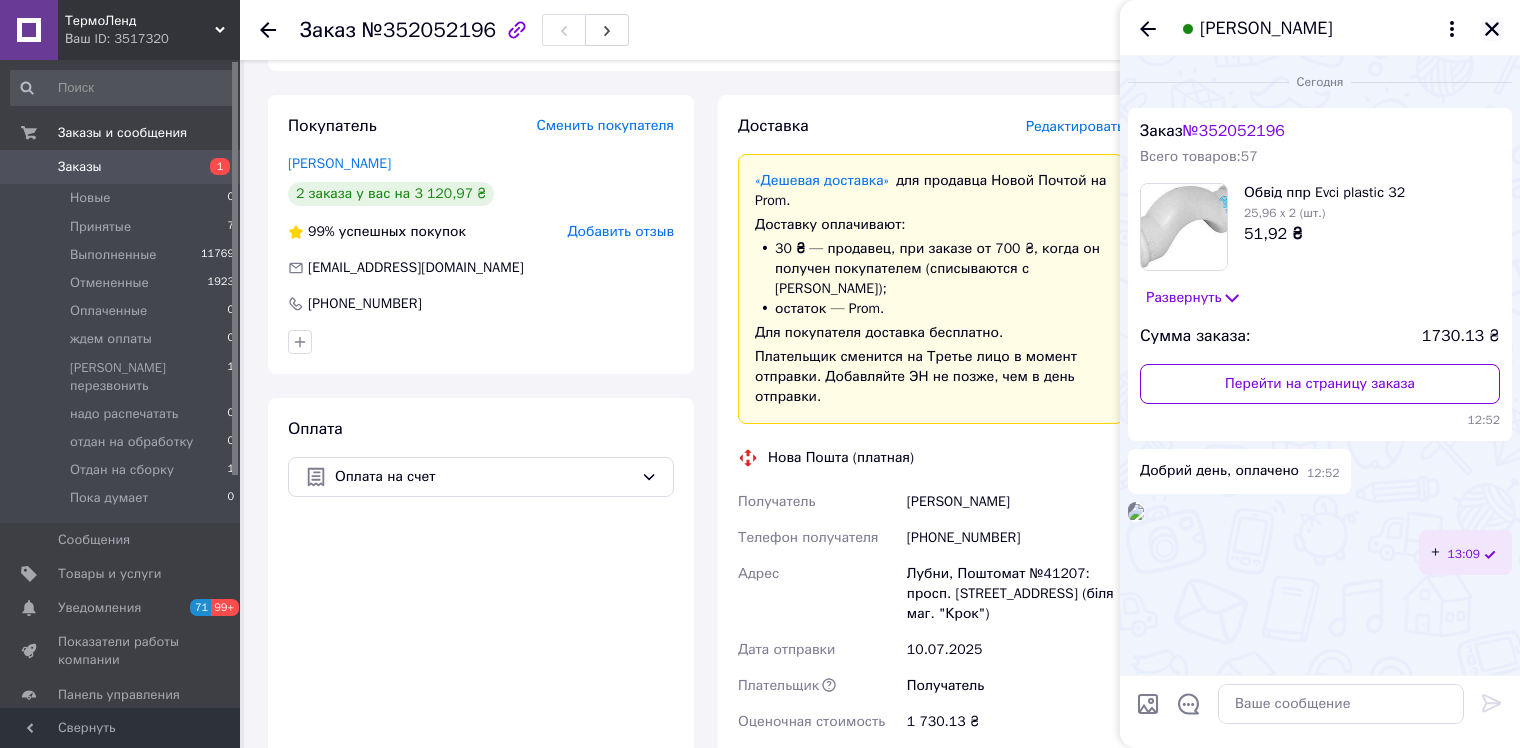 click 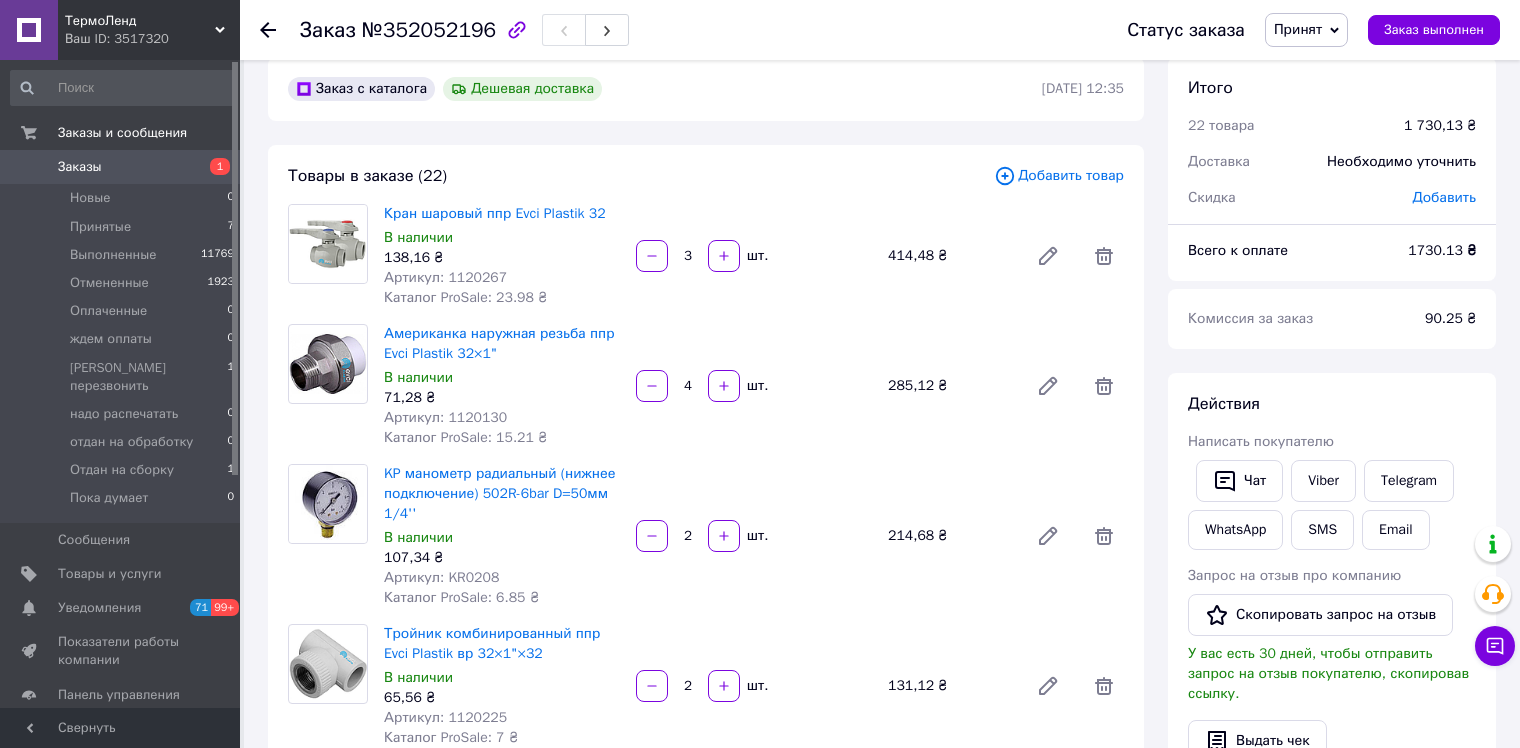 scroll, scrollTop: 0, scrollLeft: 0, axis: both 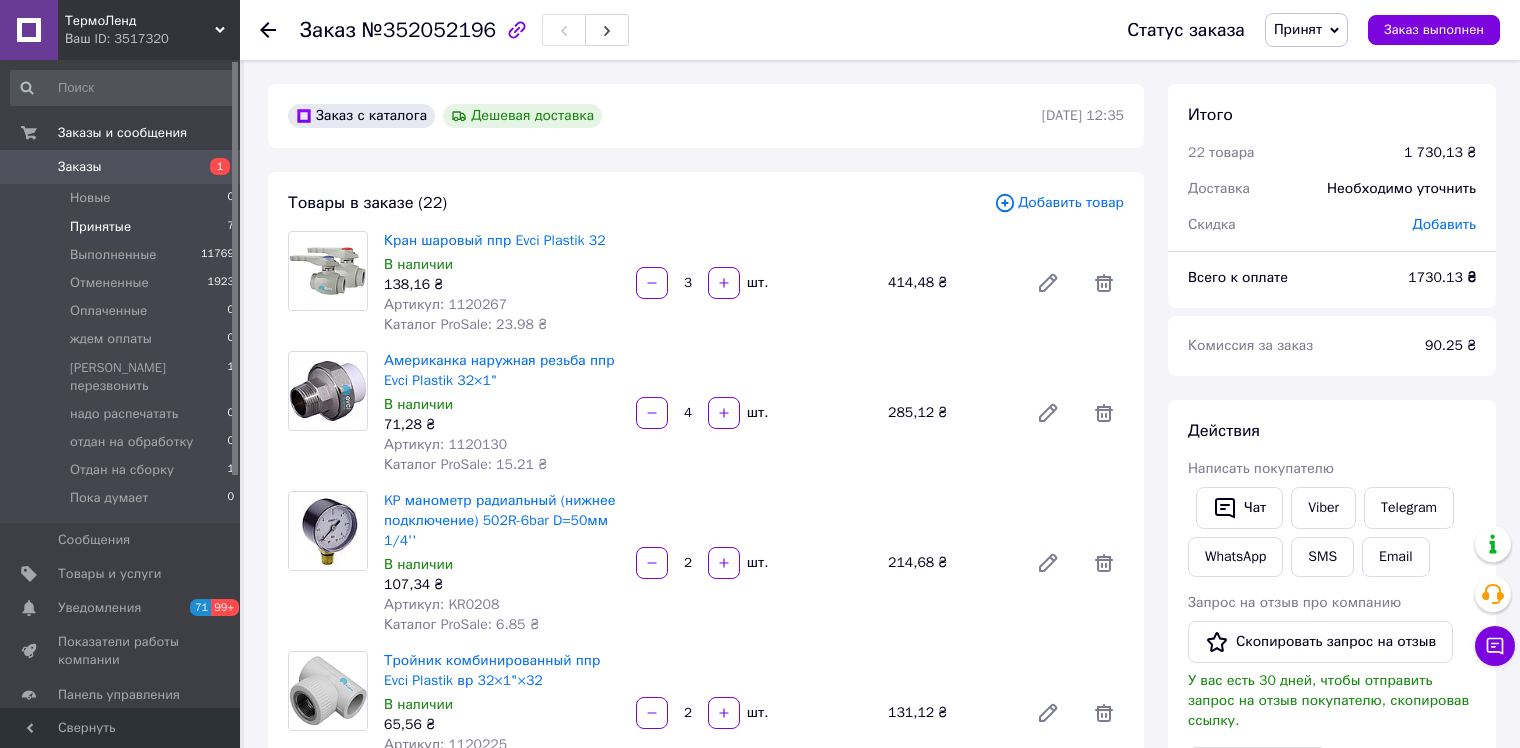 click on "Принятые" at bounding box center (100, 227) 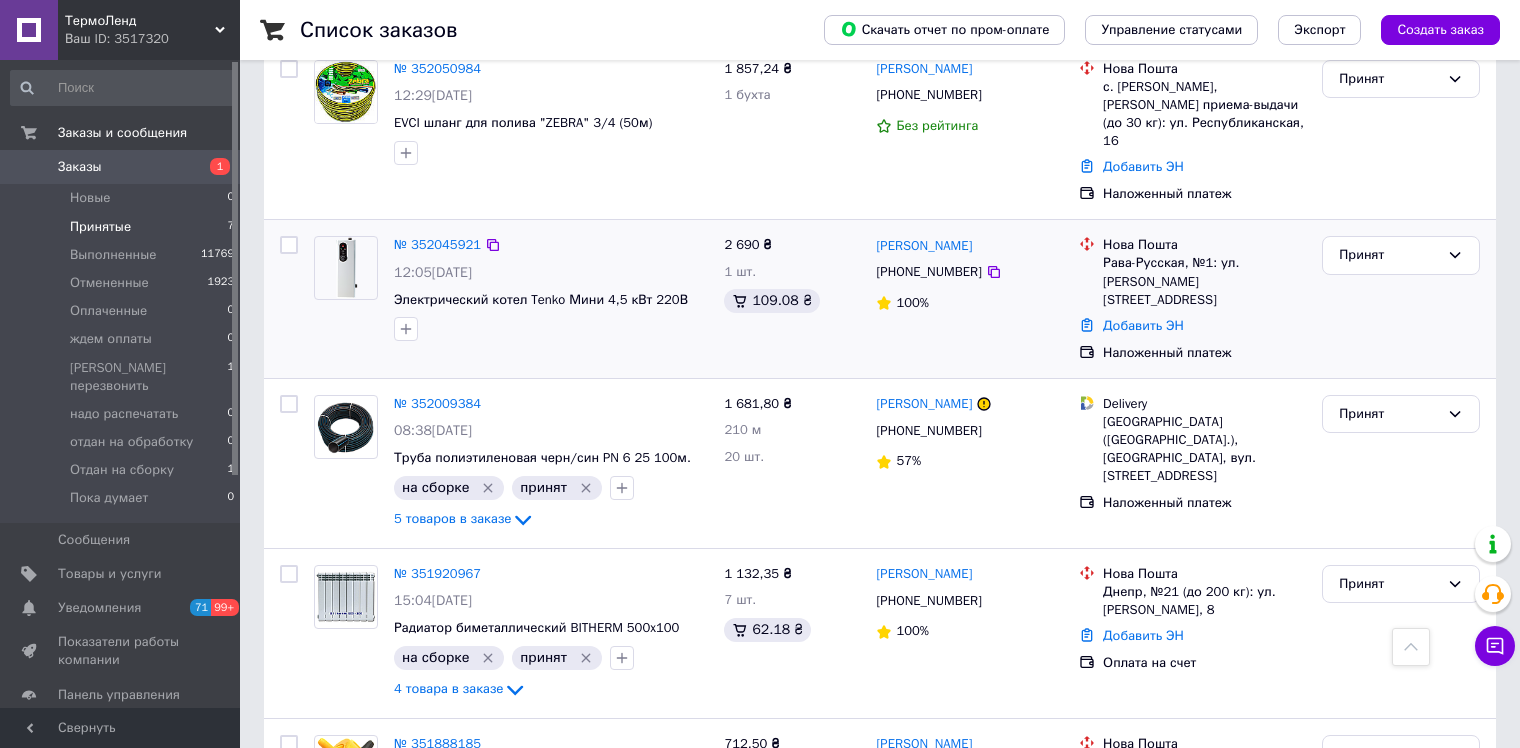 scroll, scrollTop: 533, scrollLeft: 0, axis: vertical 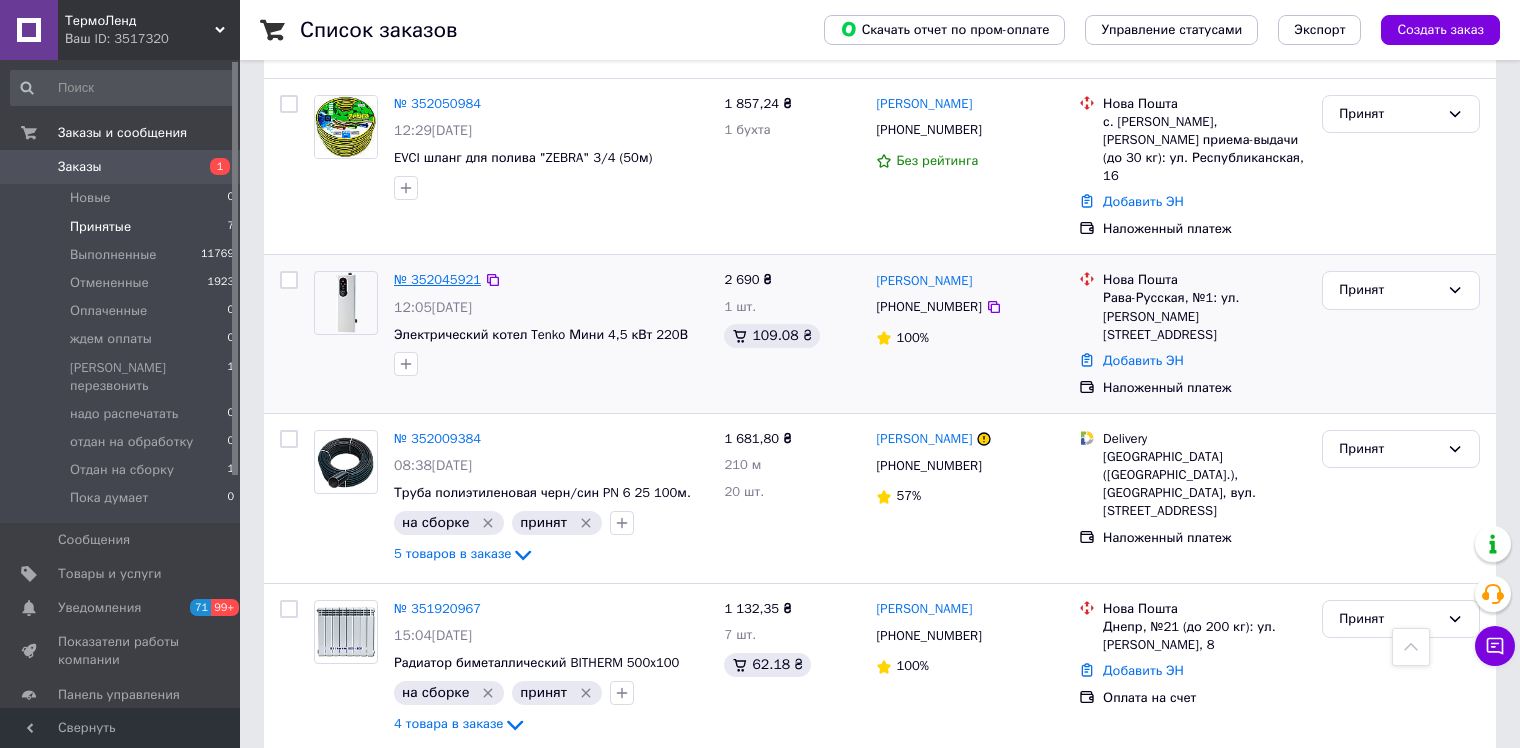 click on "№ 352045921" at bounding box center (437, 279) 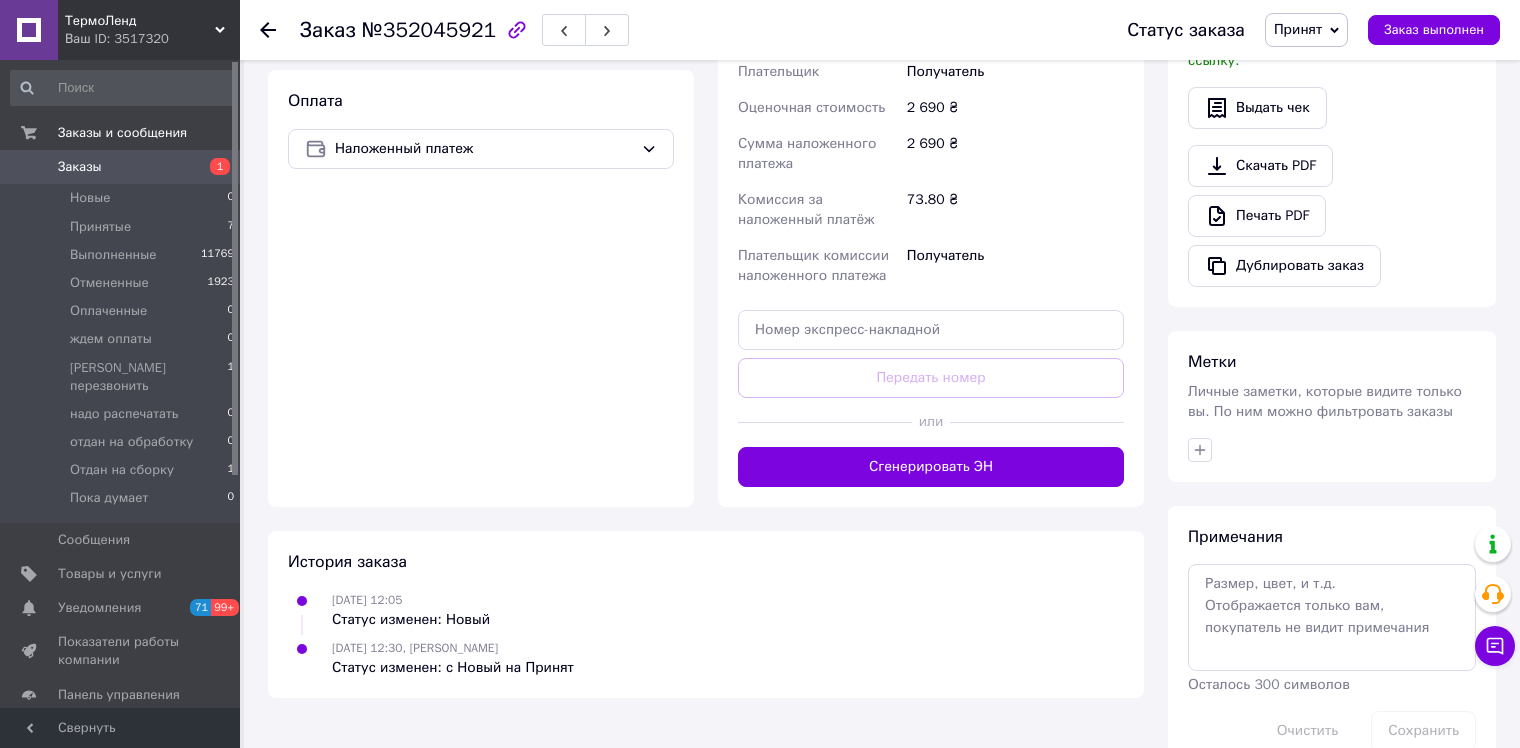 scroll, scrollTop: 684, scrollLeft: 0, axis: vertical 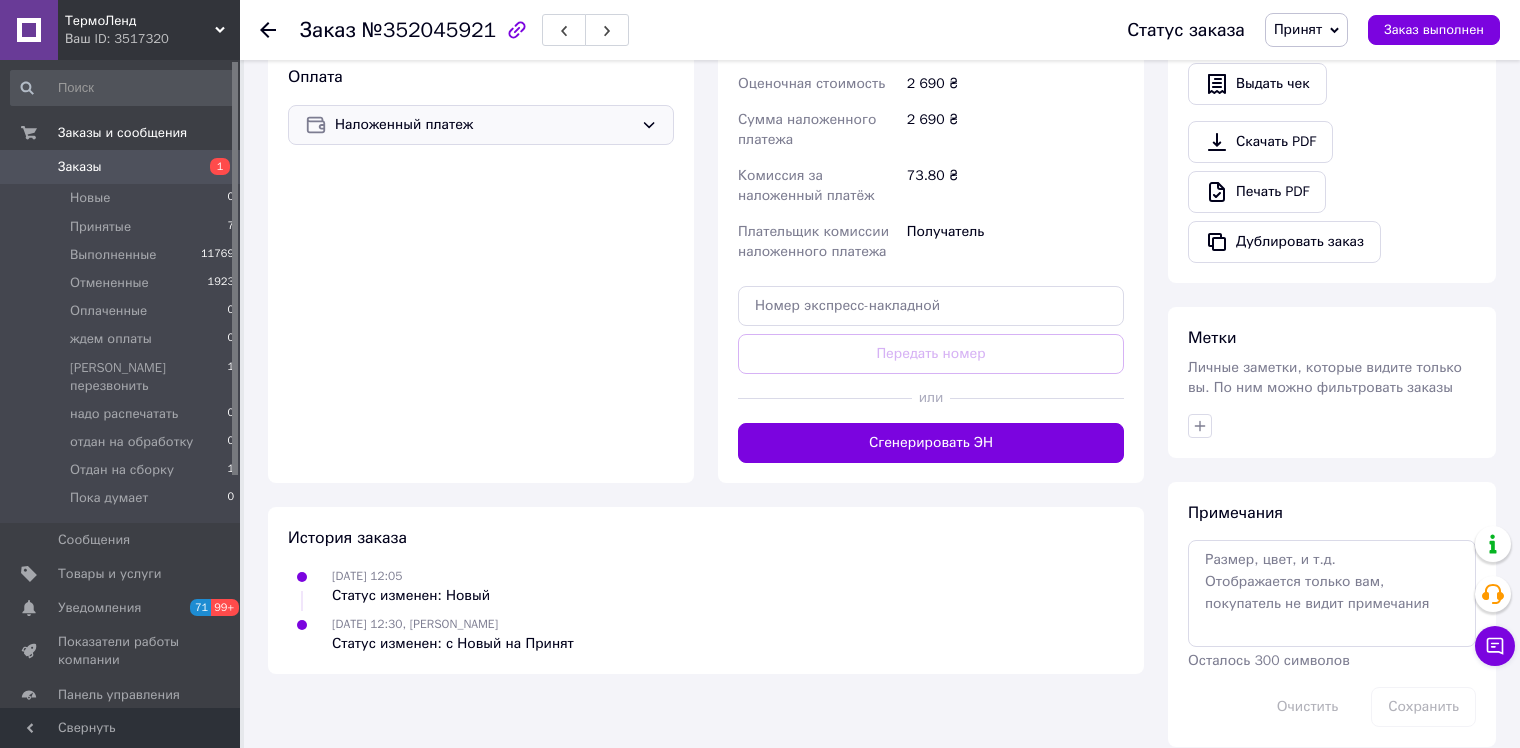 click on "Наложенный платеж" at bounding box center (484, 125) 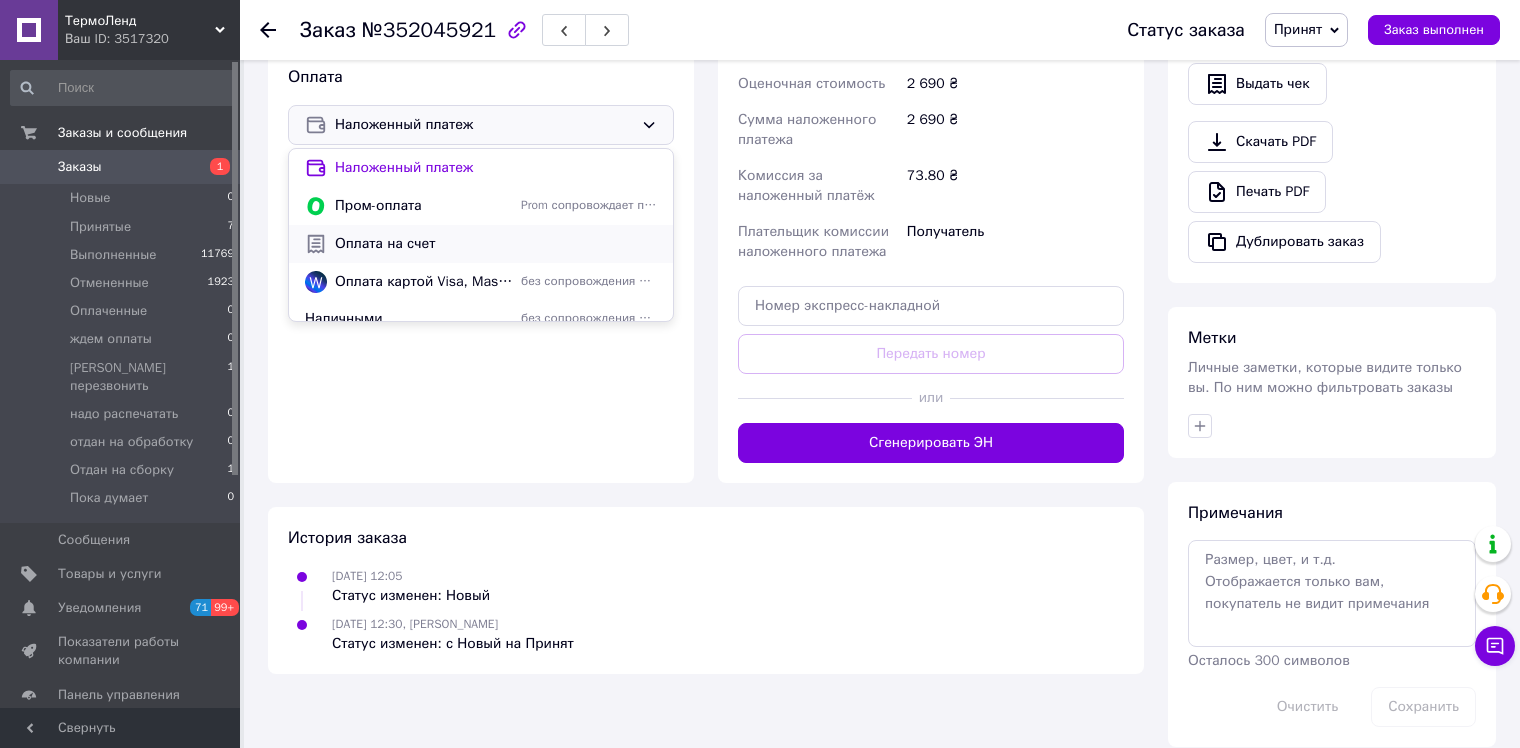 click on "Оплата на счет" at bounding box center [496, 244] 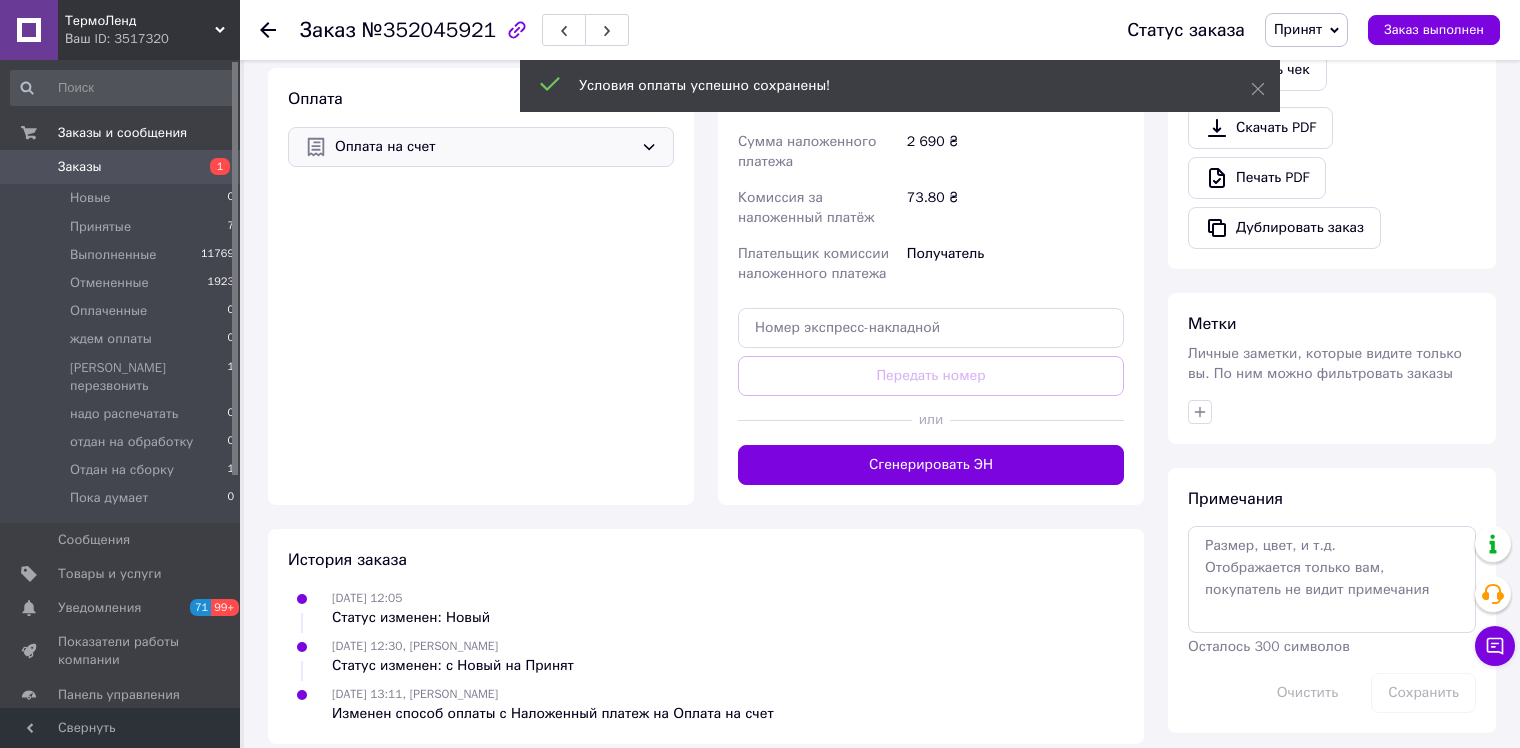 scroll, scrollTop: 684, scrollLeft: 0, axis: vertical 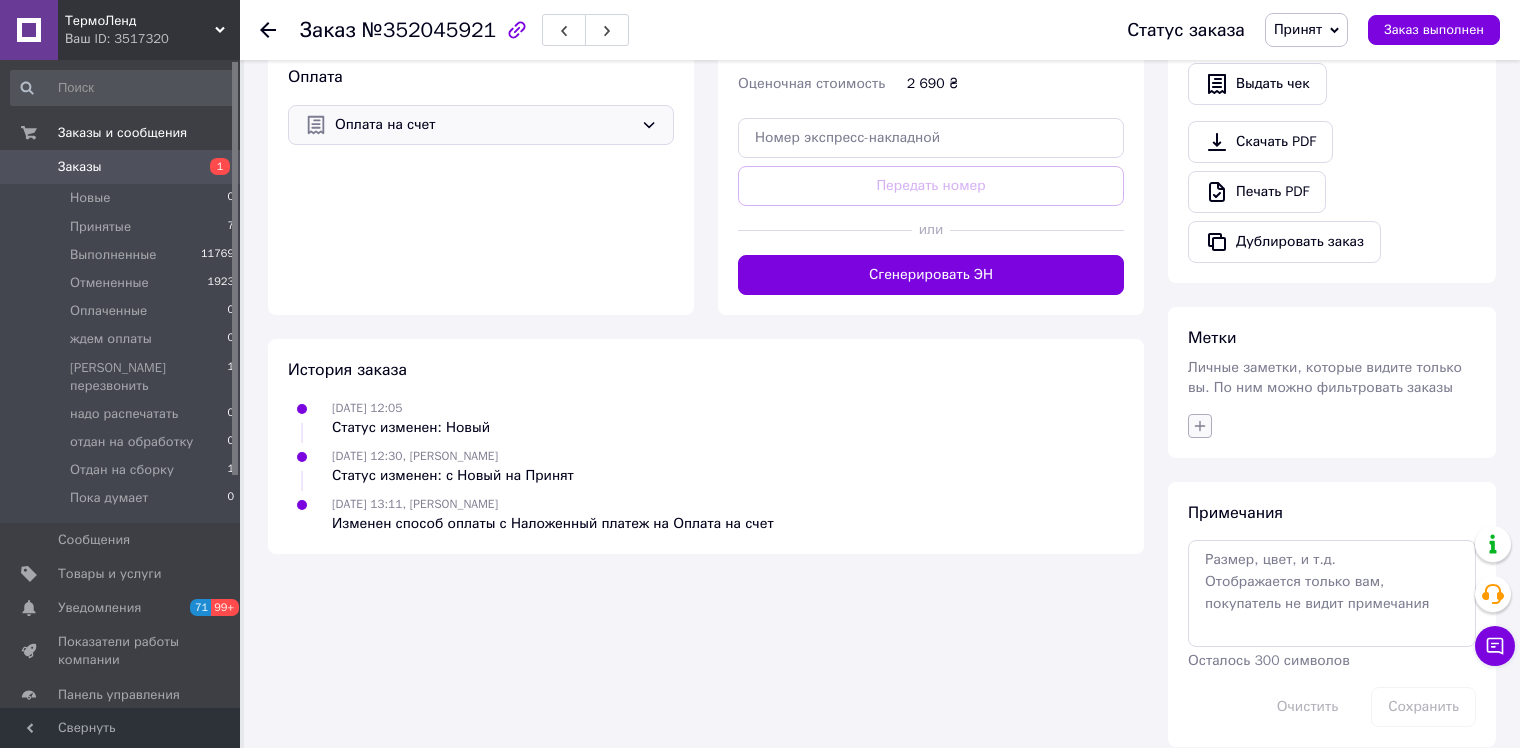 click 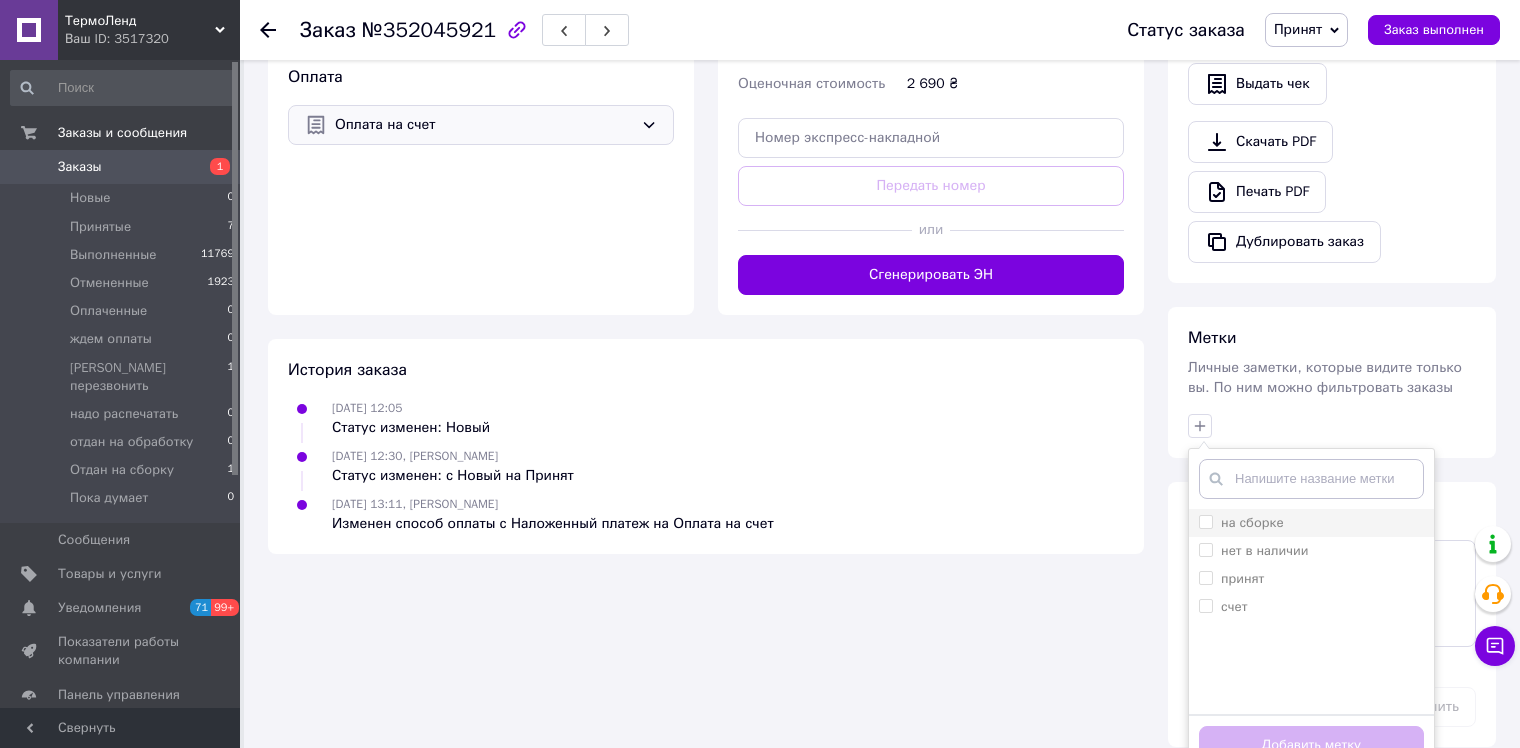 click on "на сборке" at bounding box center (1205, 521) 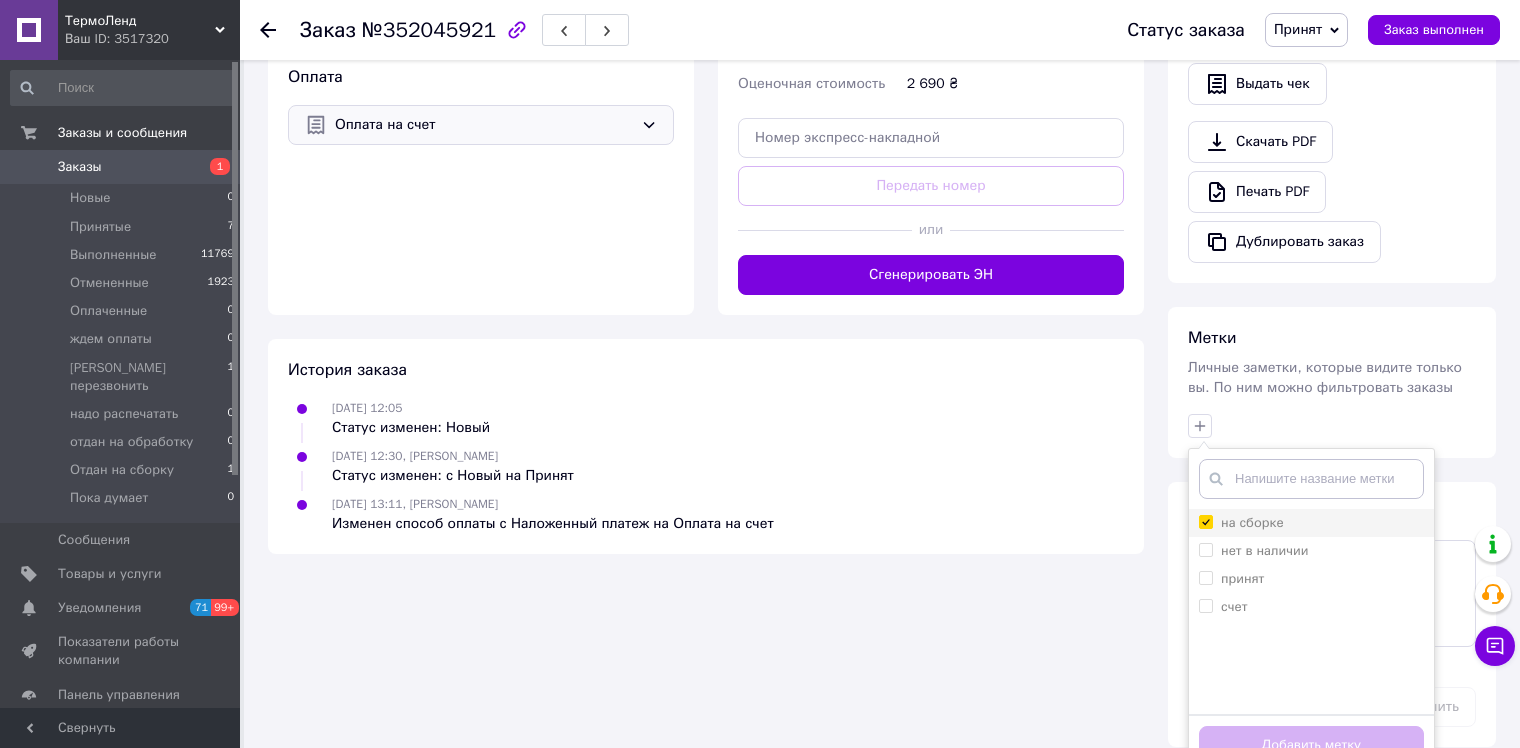 checkbox on "true" 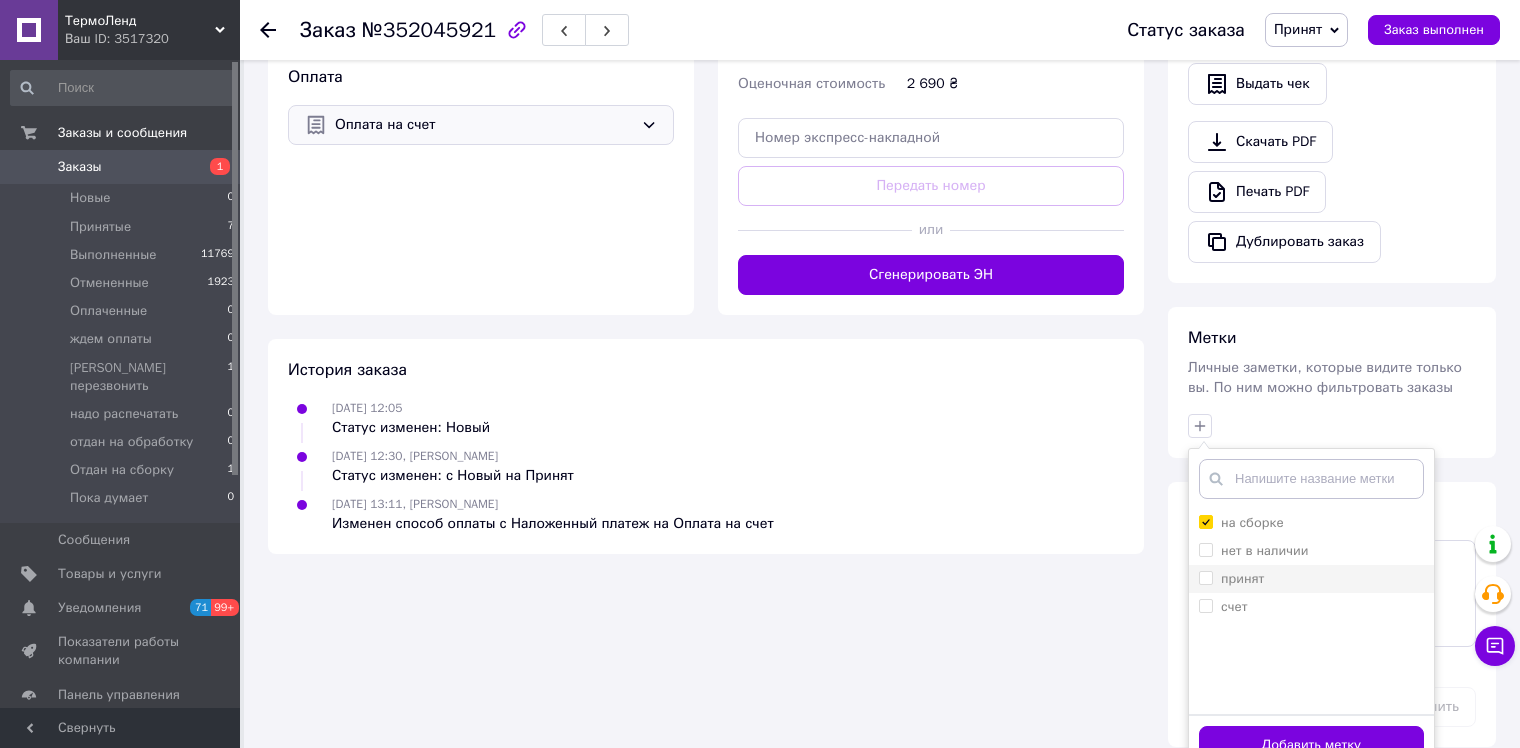click at bounding box center (1206, 578) 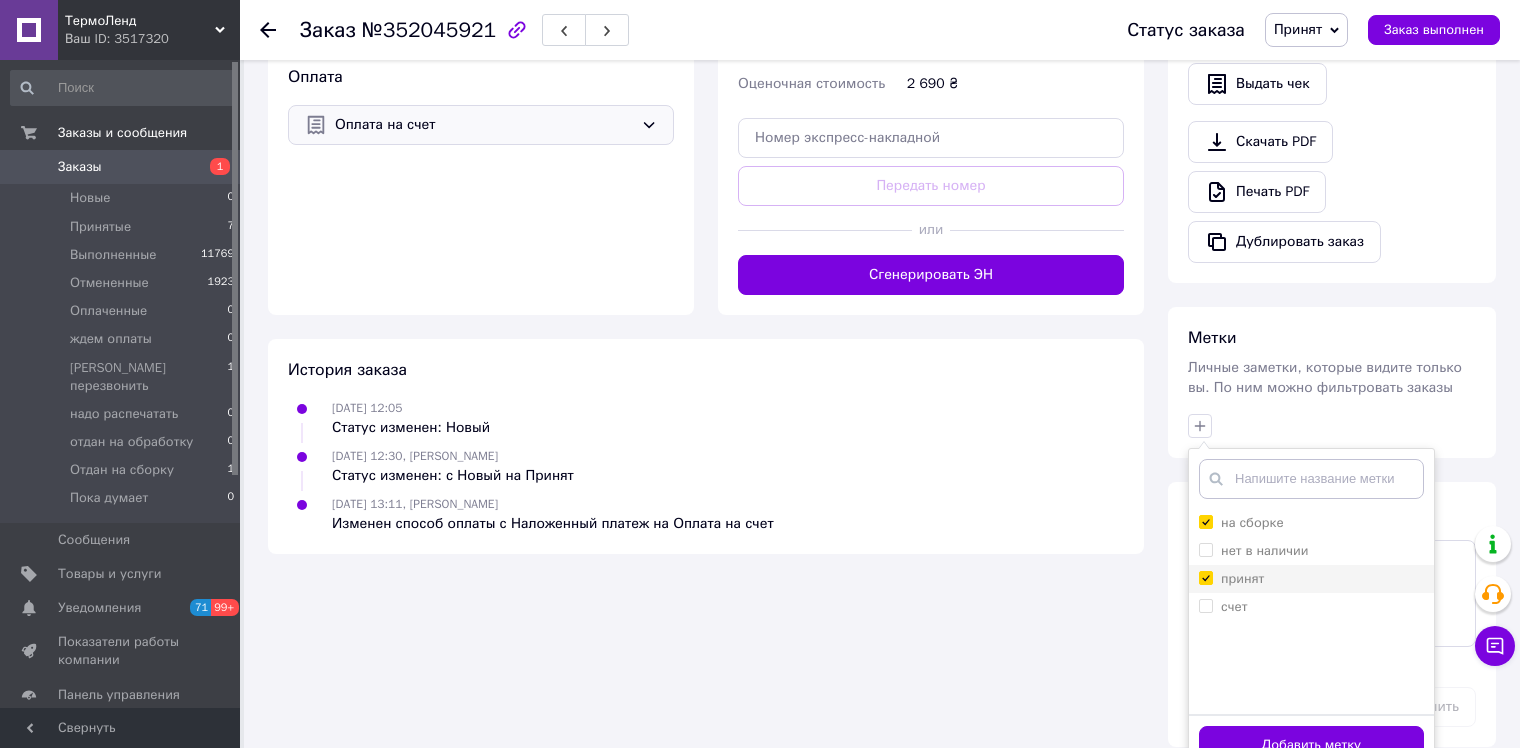 click on "принят" at bounding box center (1205, 577) 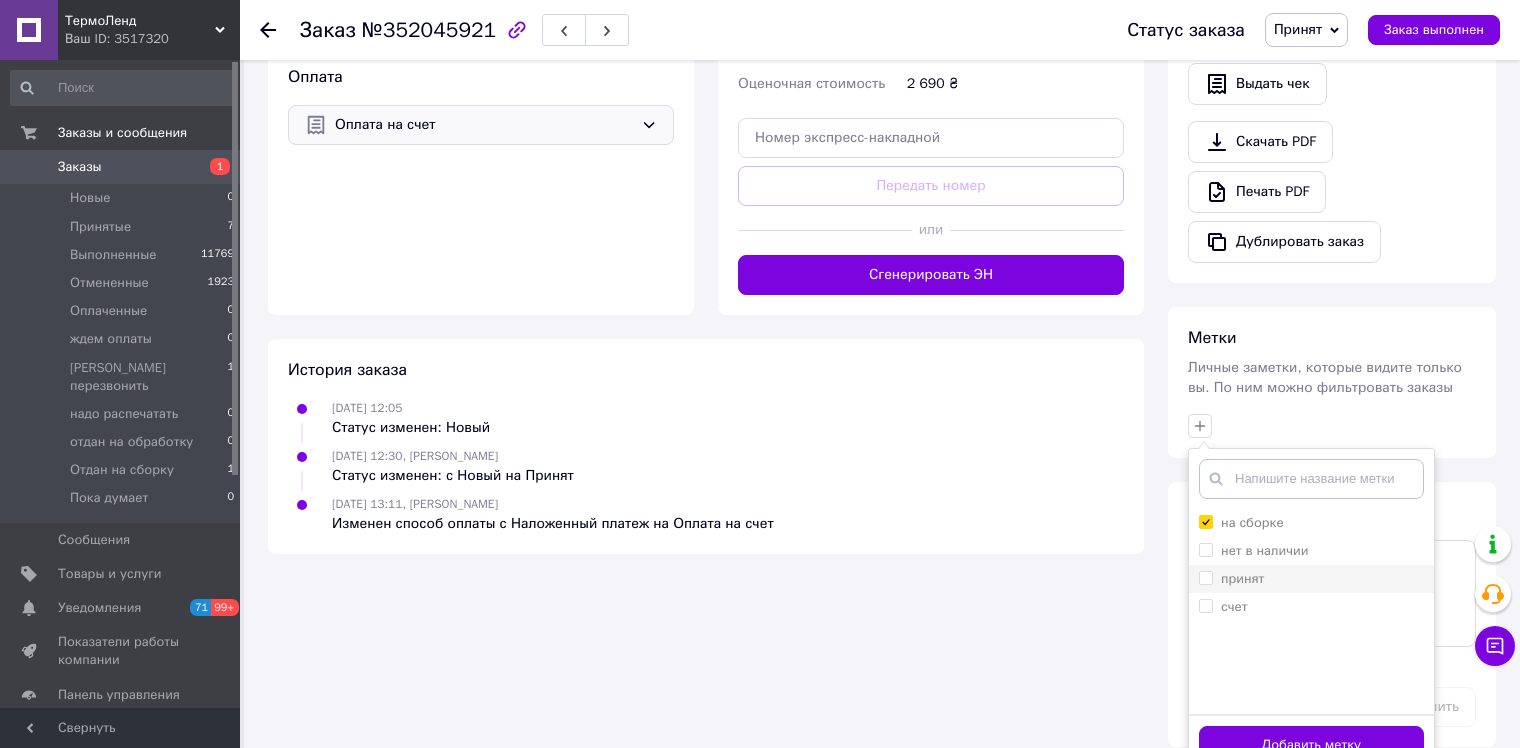 click on "принят" at bounding box center (1231, 579) 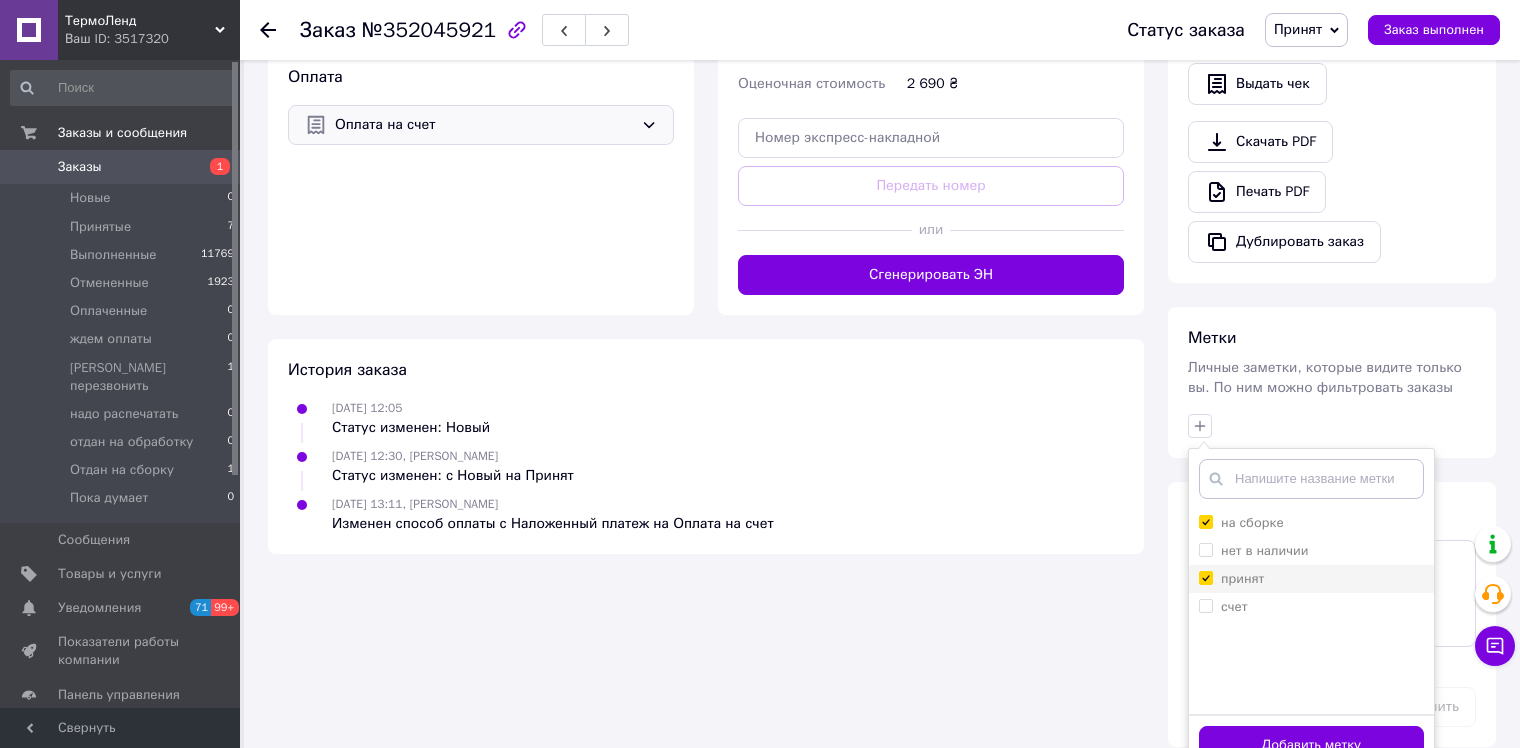 click on "принят" at bounding box center [1205, 577] 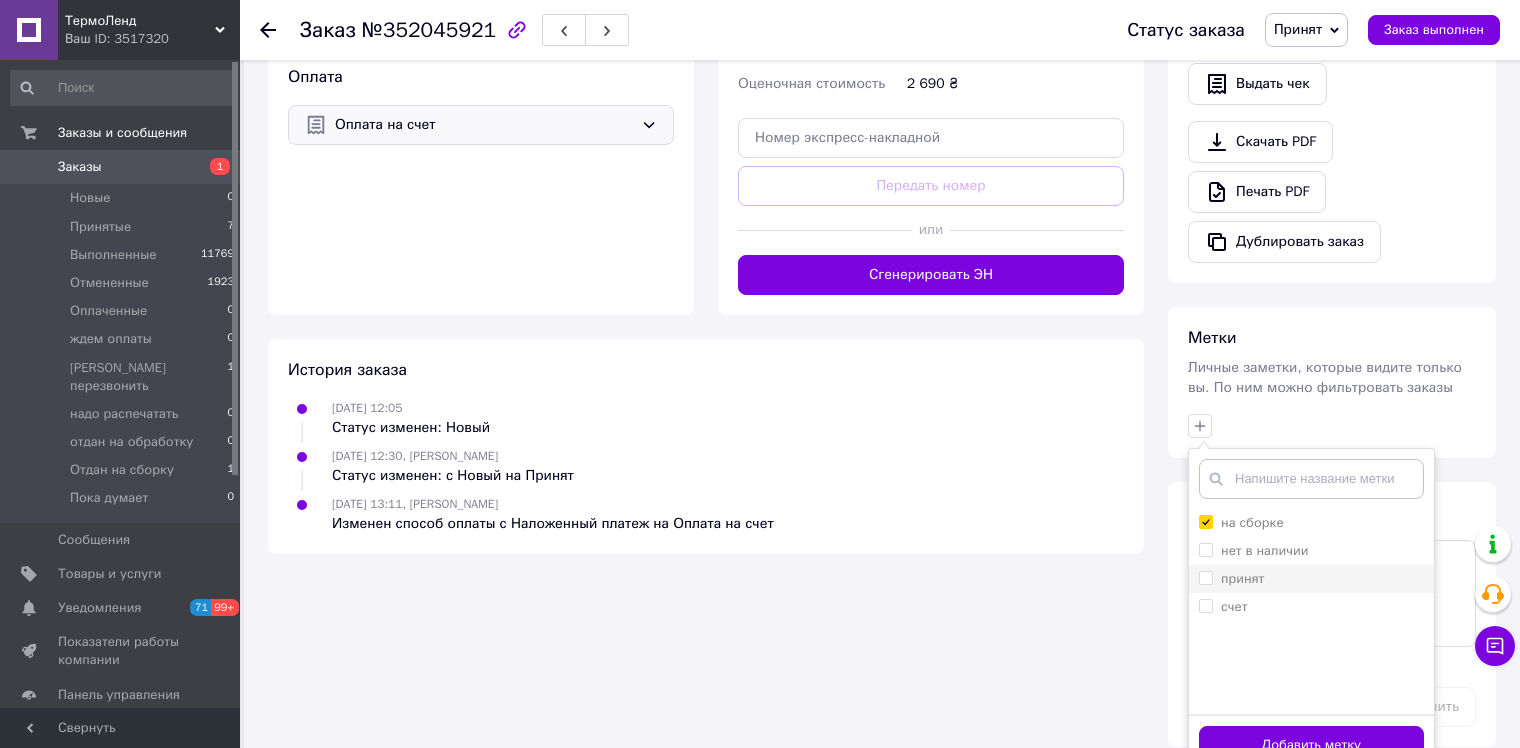 click on "принят" at bounding box center (1205, 577) 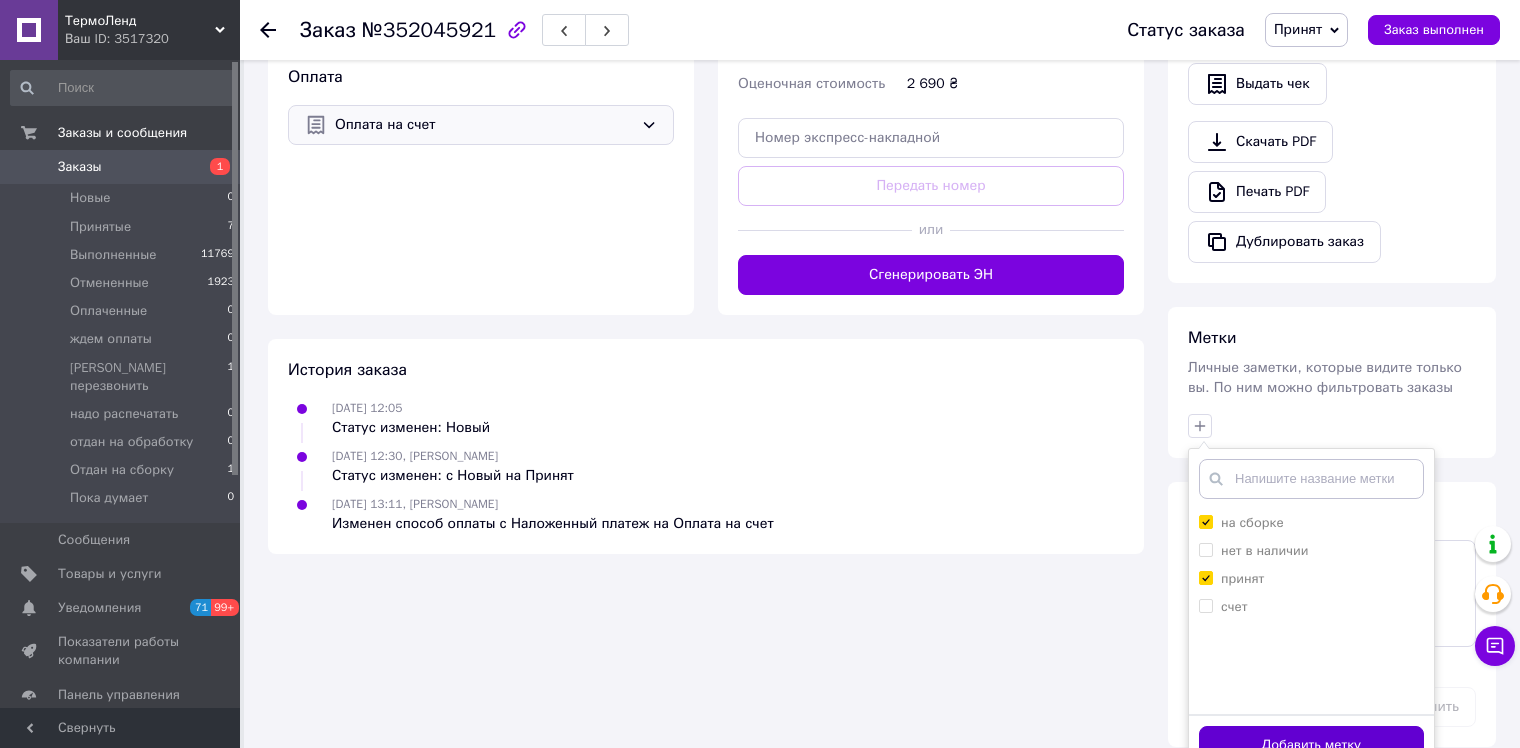 click on "Добавить метку" at bounding box center [1311, 745] 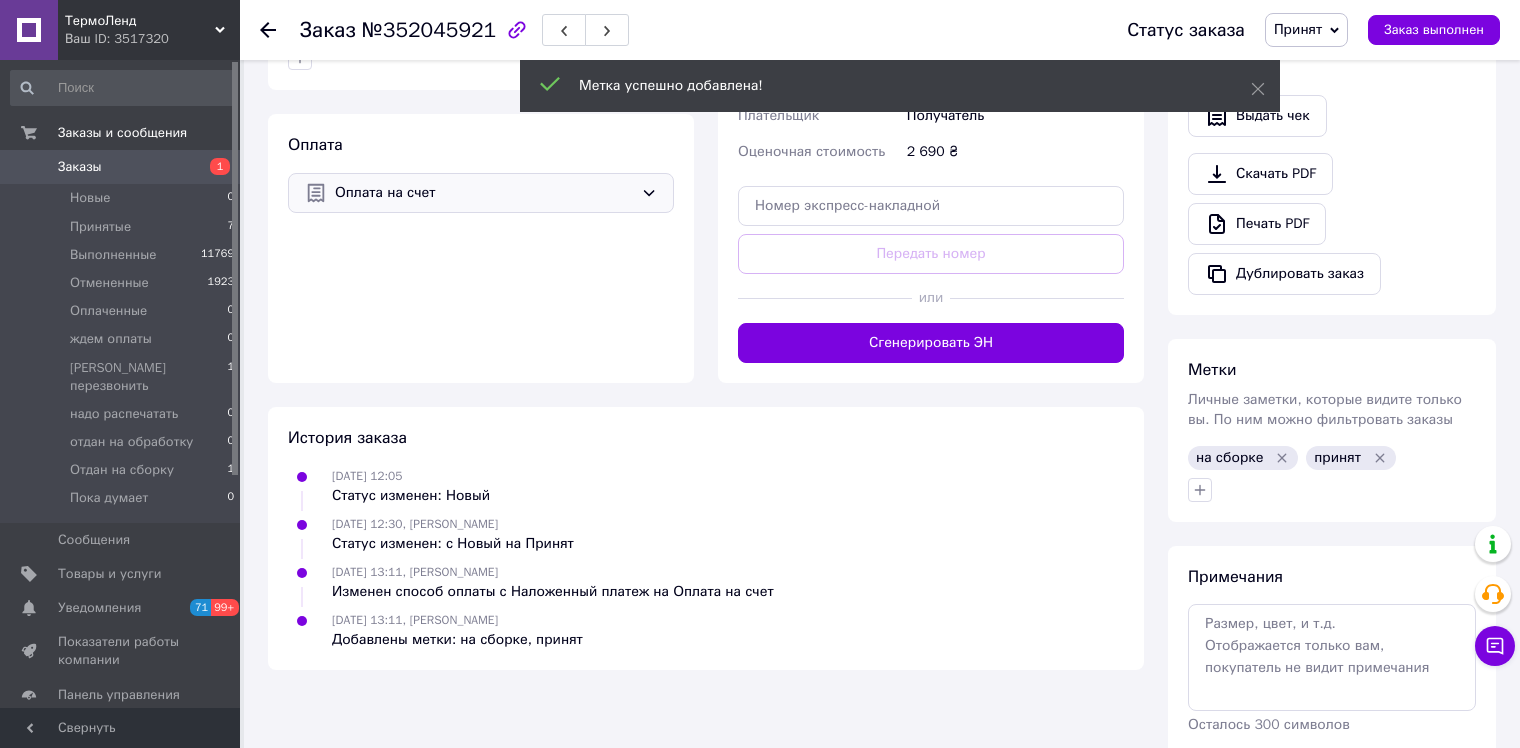 scroll, scrollTop: 580, scrollLeft: 0, axis: vertical 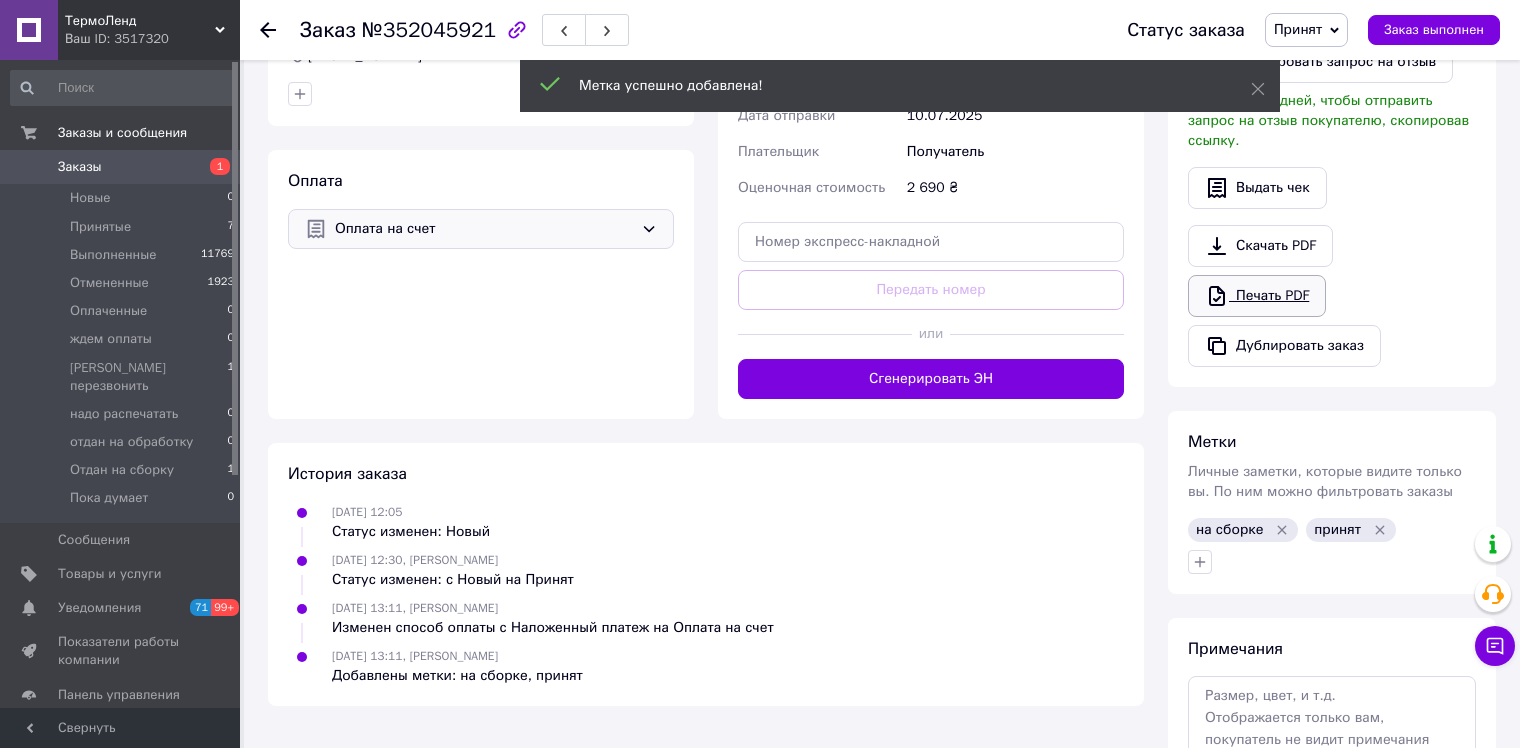 click on "Печать PDF" at bounding box center (1257, 296) 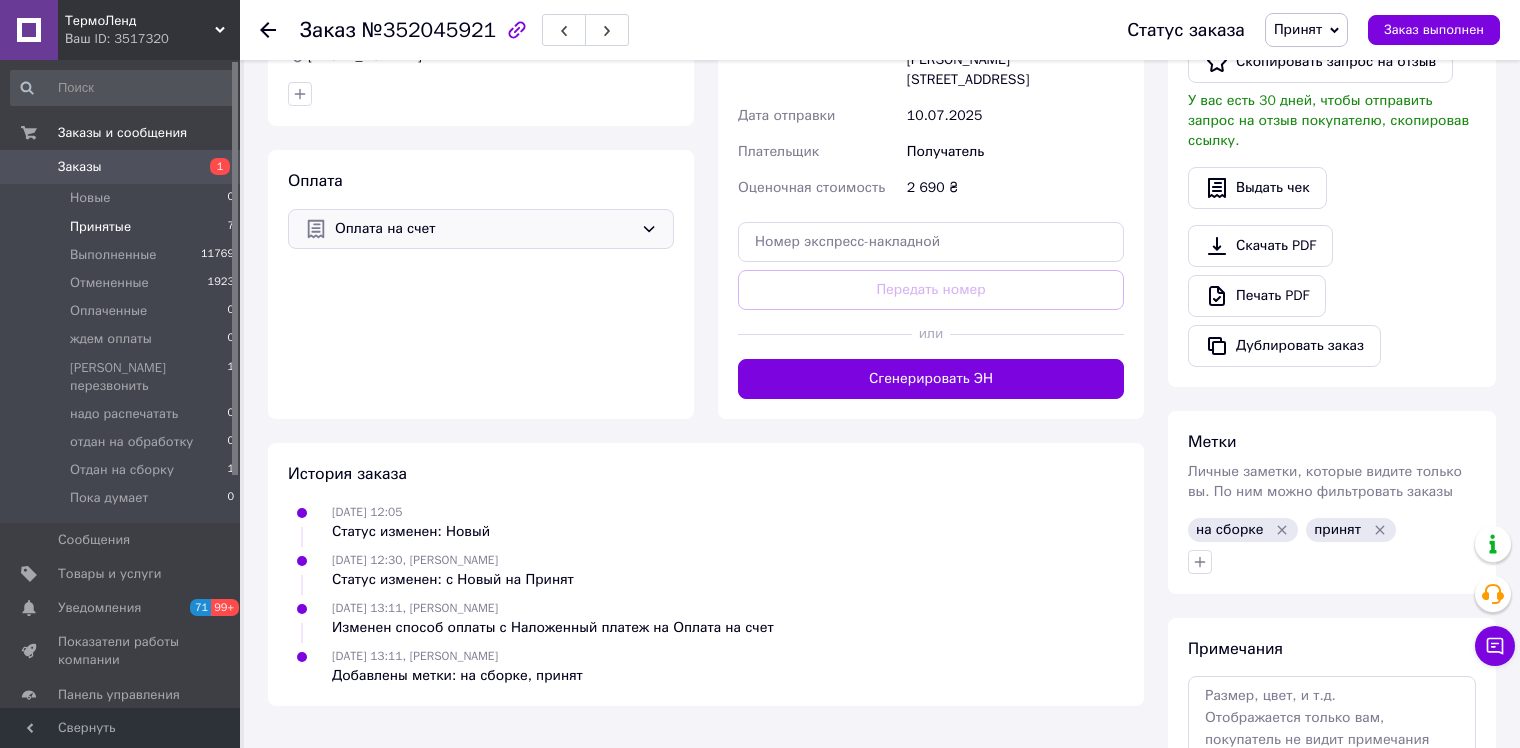click on "Принятые" at bounding box center [100, 227] 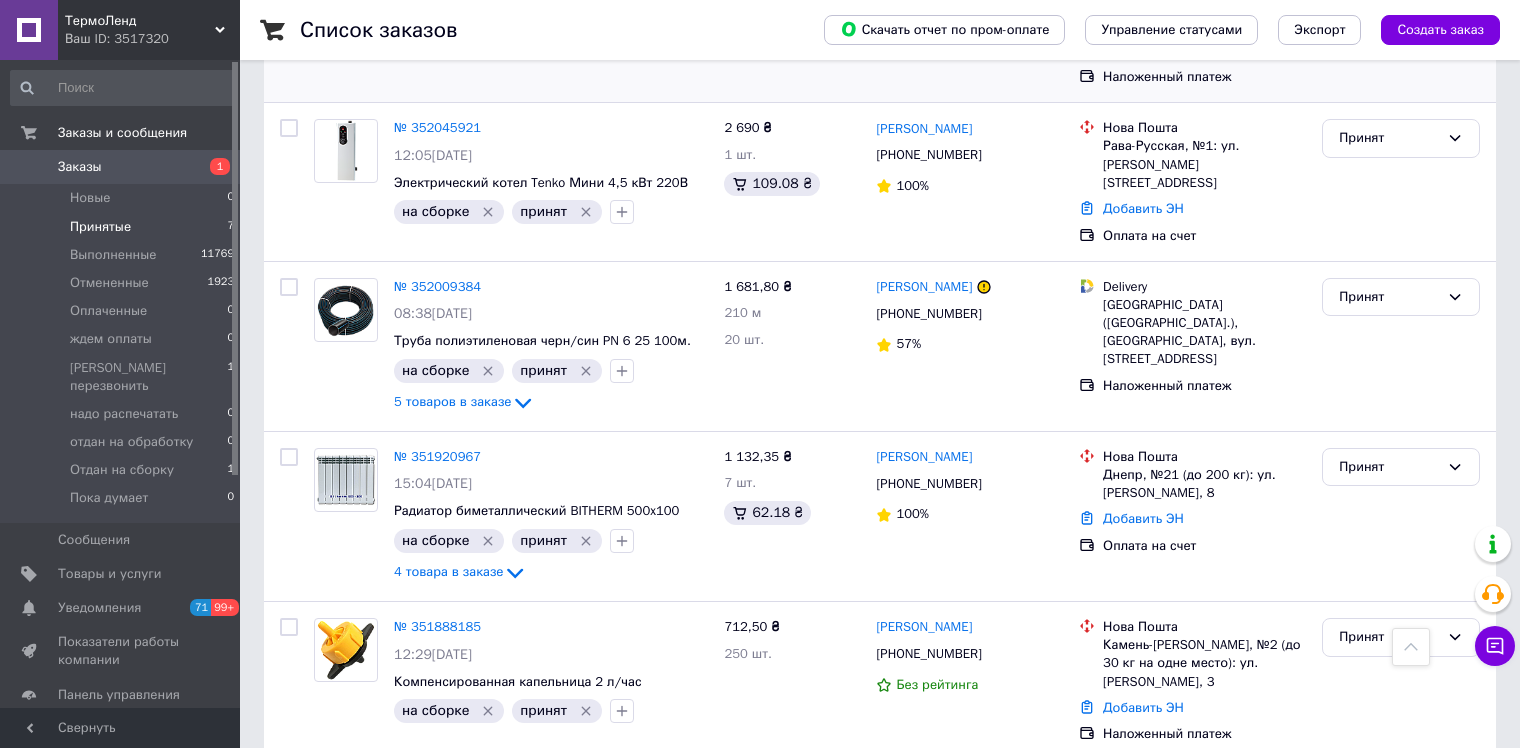 scroll, scrollTop: 333, scrollLeft: 0, axis: vertical 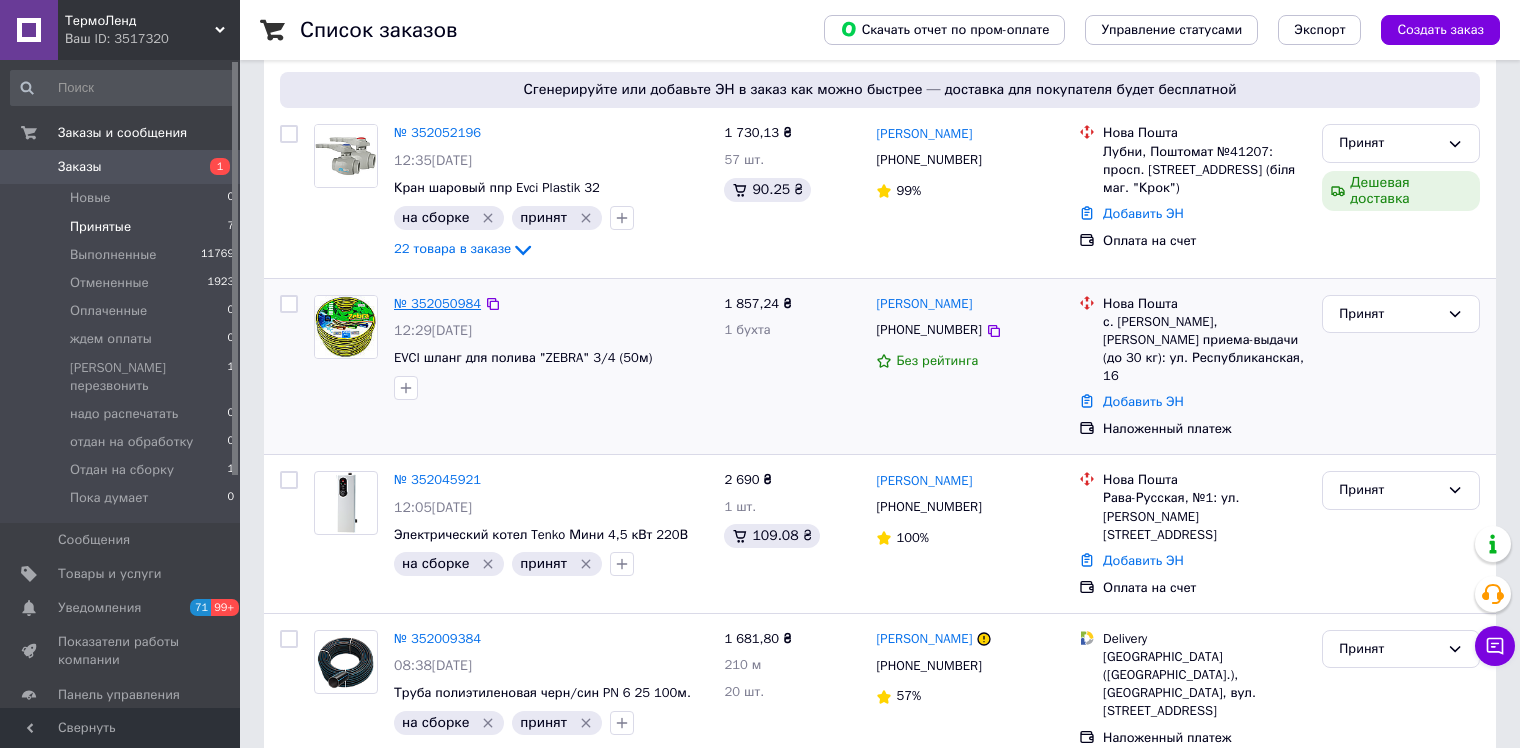 click on "№ 352050984" at bounding box center [437, 303] 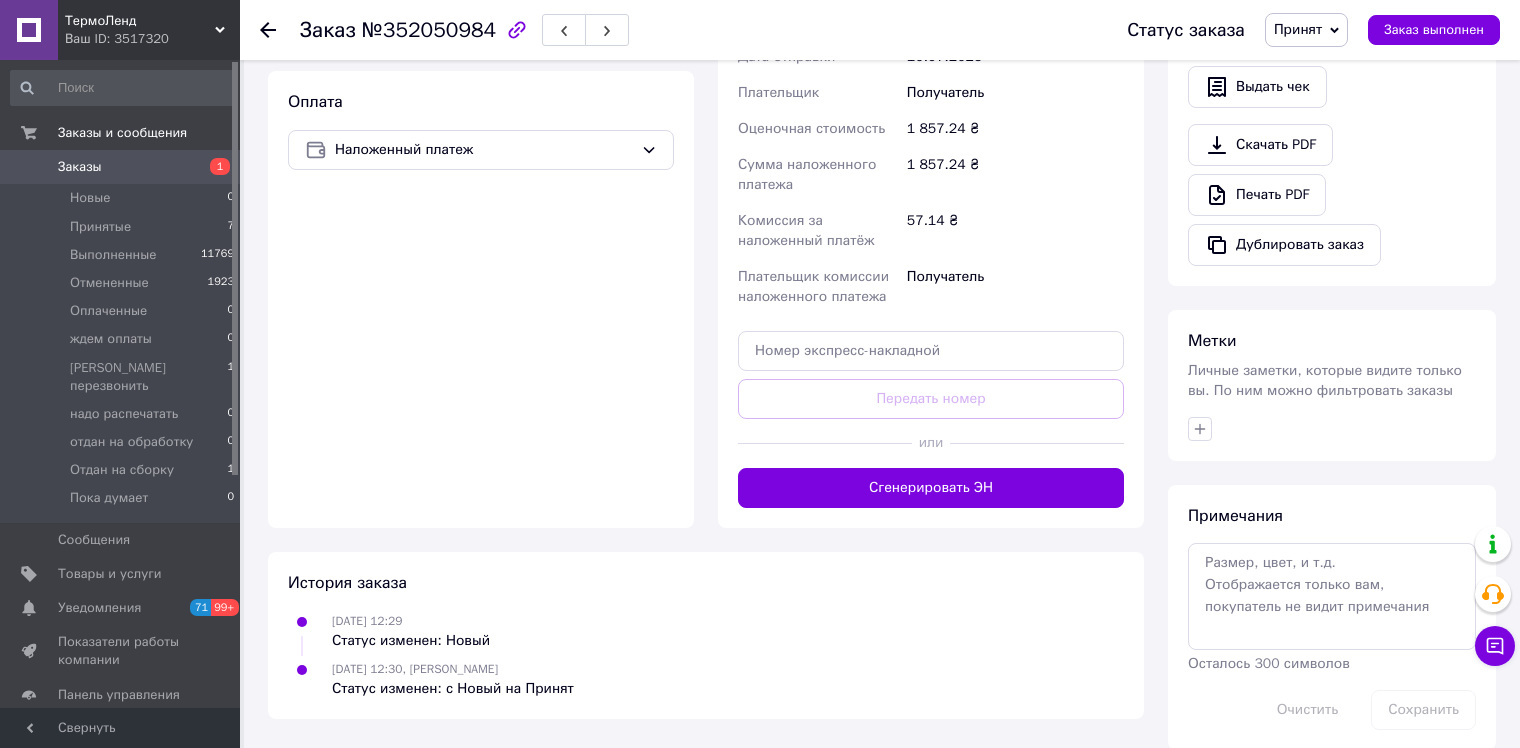 scroll, scrollTop: 614, scrollLeft: 0, axis: vertical 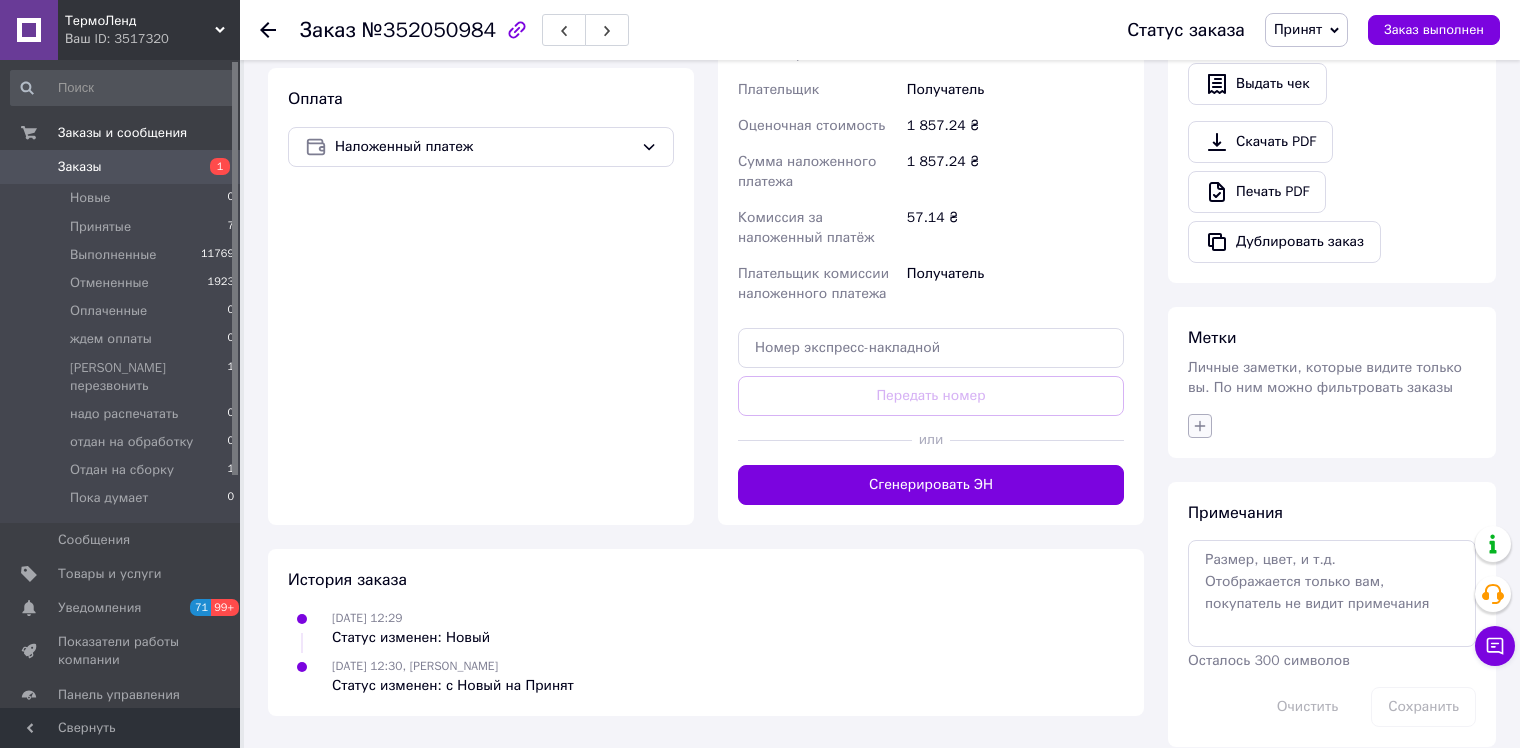 click 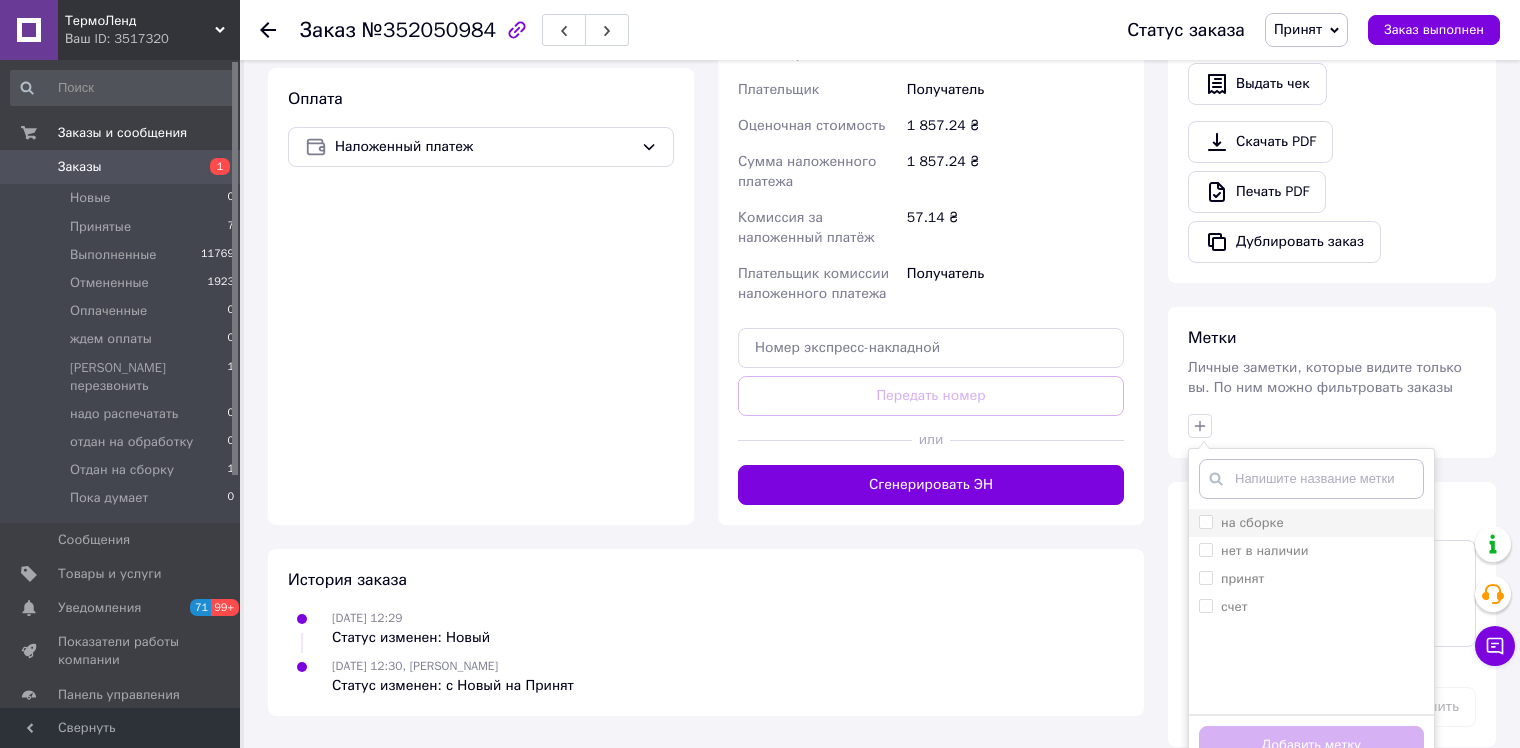click on "на сборке" at bounding box center [1205, 521] 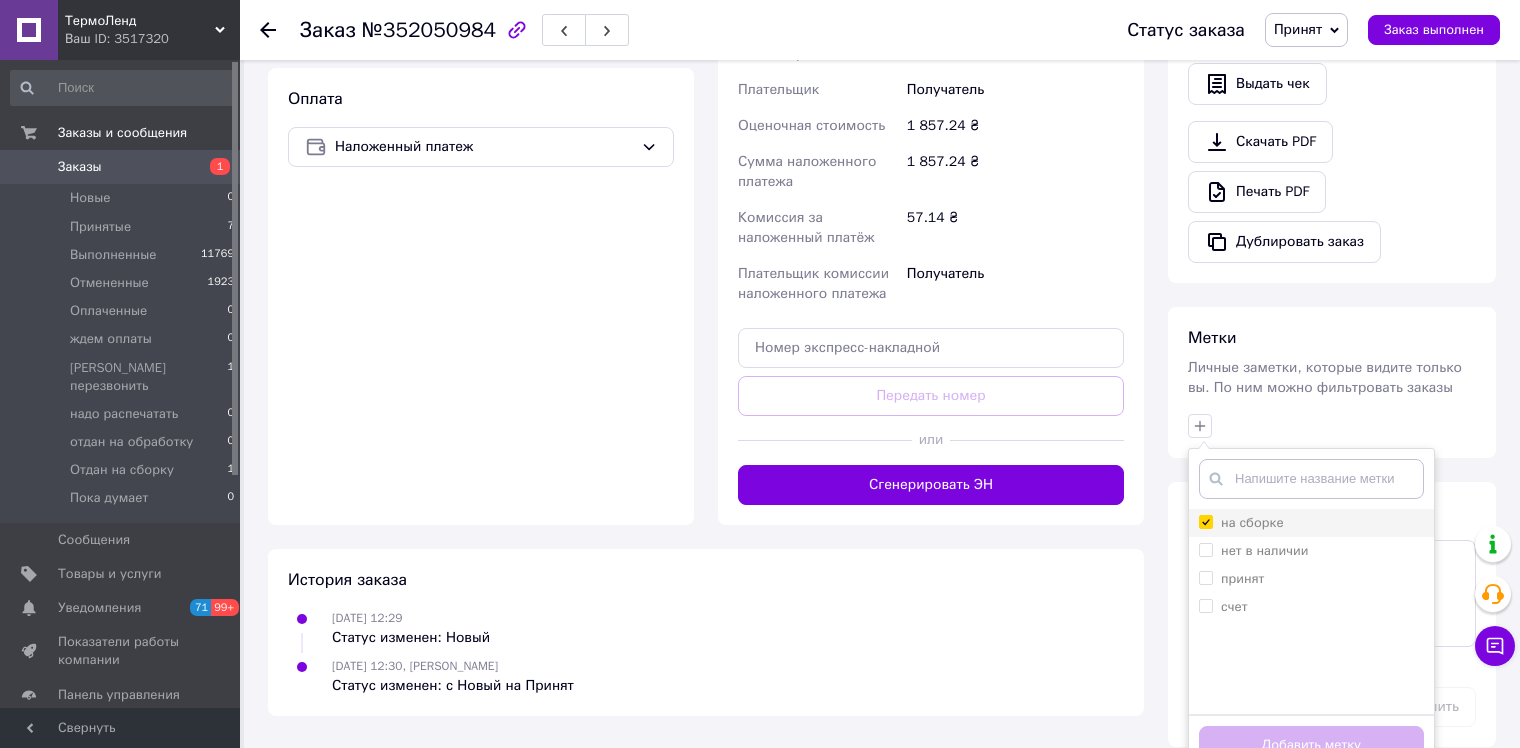 checkbox on "true" 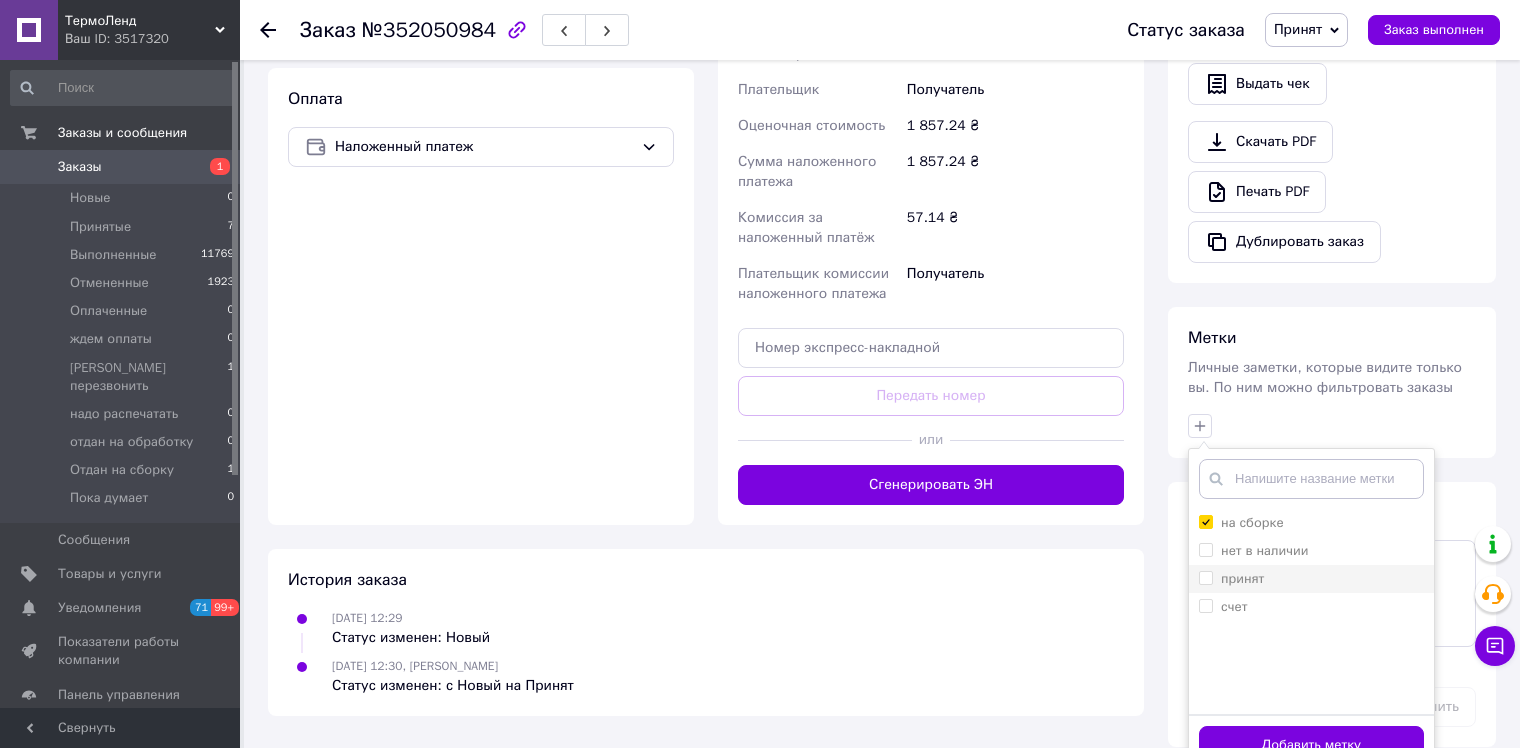 click on "принят" at bounding box center (1205, 577) 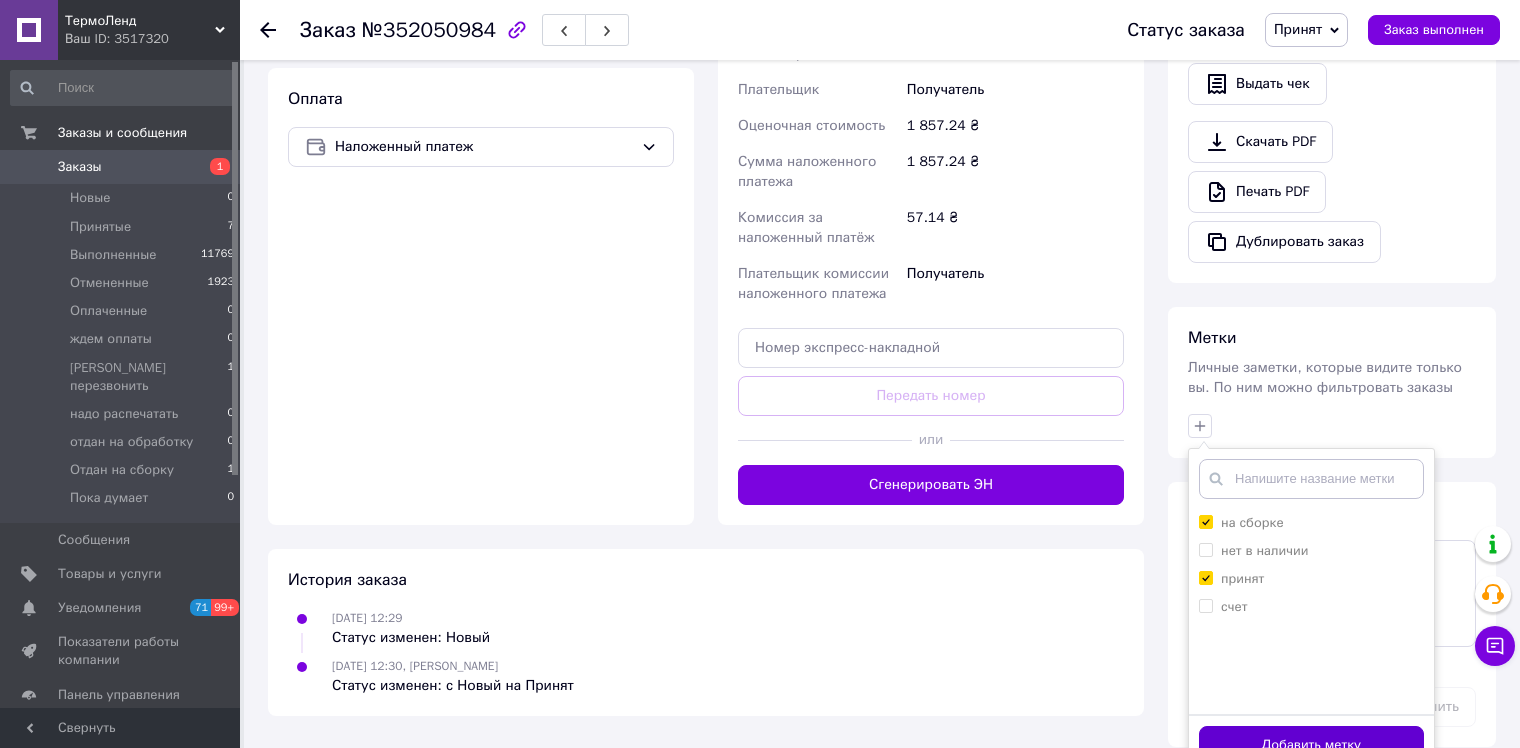click on "Добавить метку" at bounding box center (1311, 745) 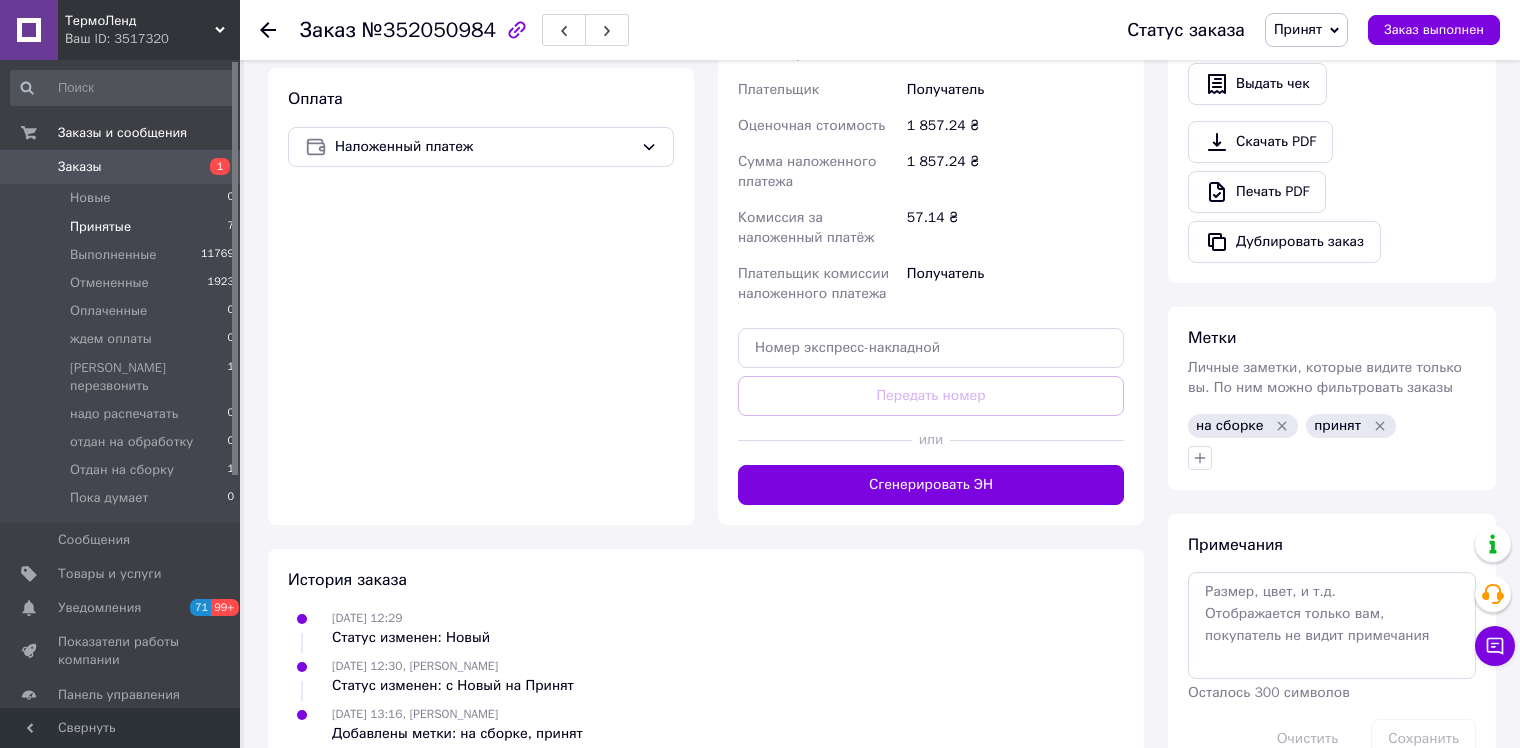 click on "Принятые" at bounding box center [100, 227] 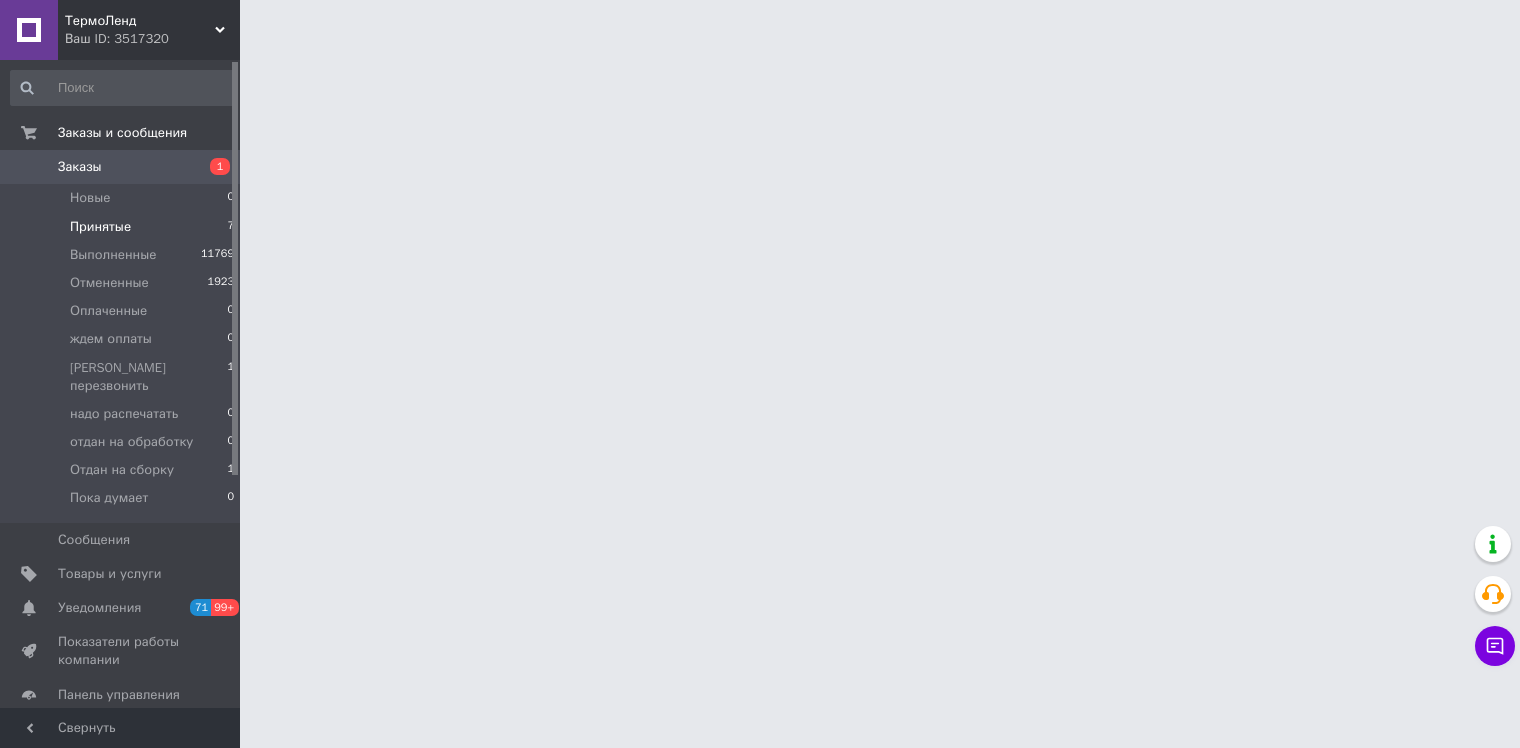 scroll, scrollTop: 0, scrollLeft: 0, axis: both 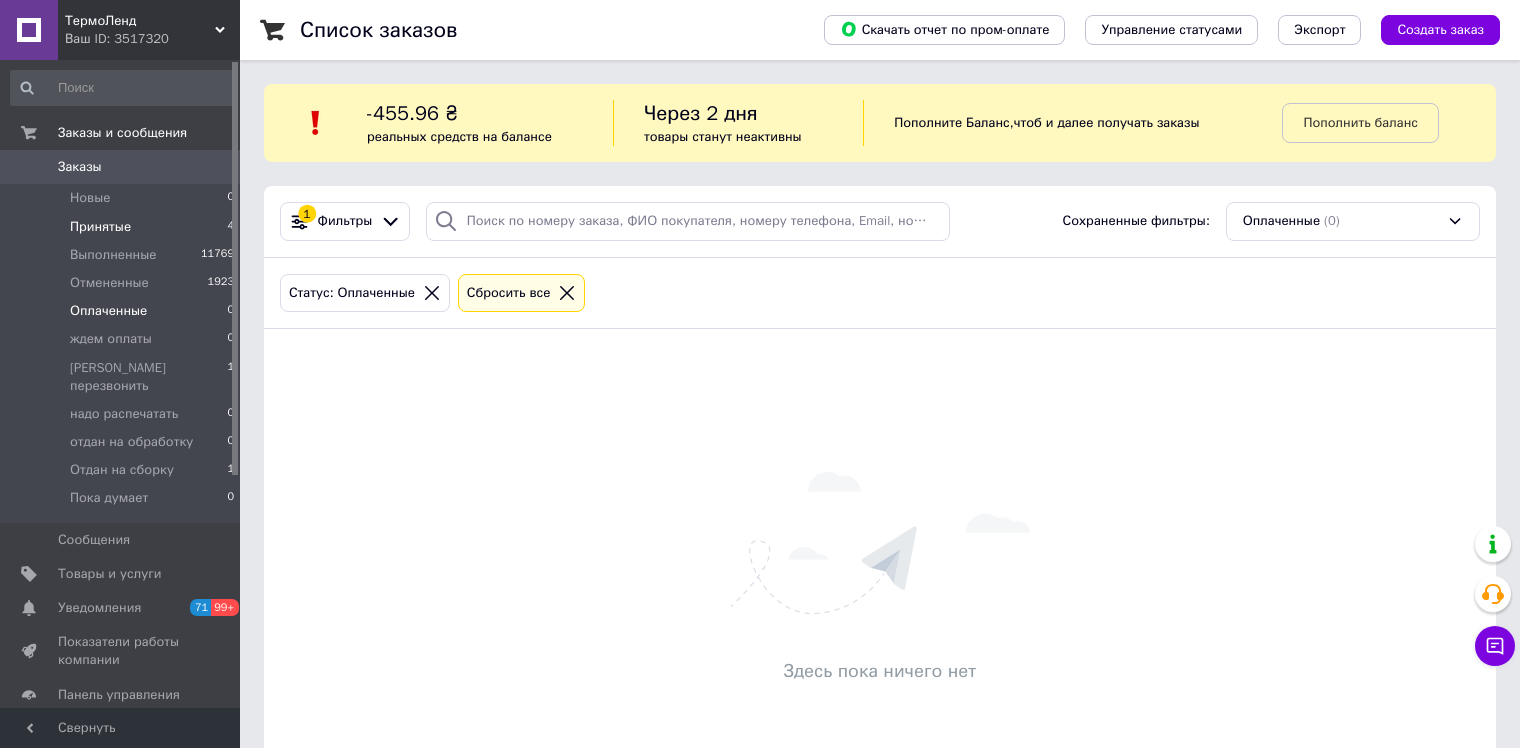 click on "Принятые" at bounding box center [100, 227] 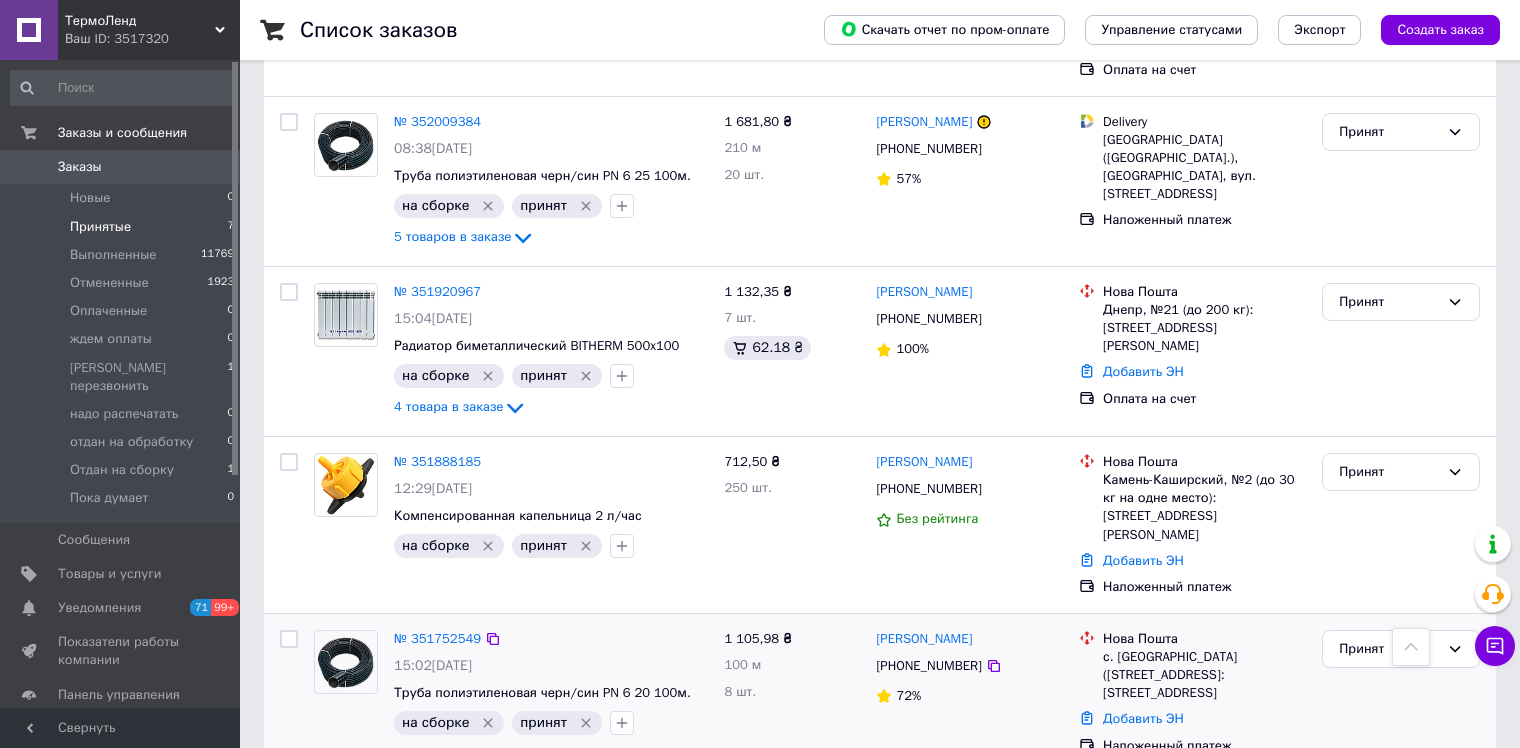 scroll, scrollTop: 833, scrollLeft: 0, axis: vertical 